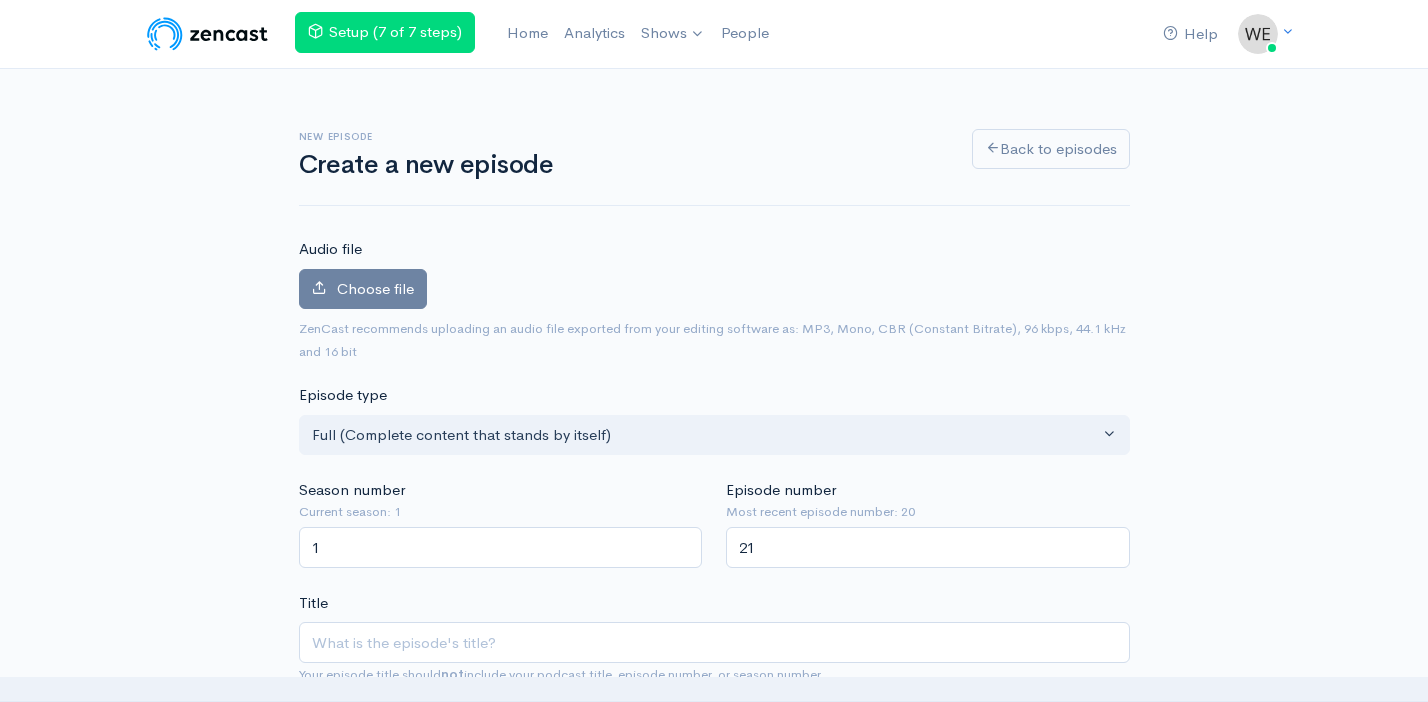 scroll, scrollTop: 129, scrollLeft: 0, axis: vertical 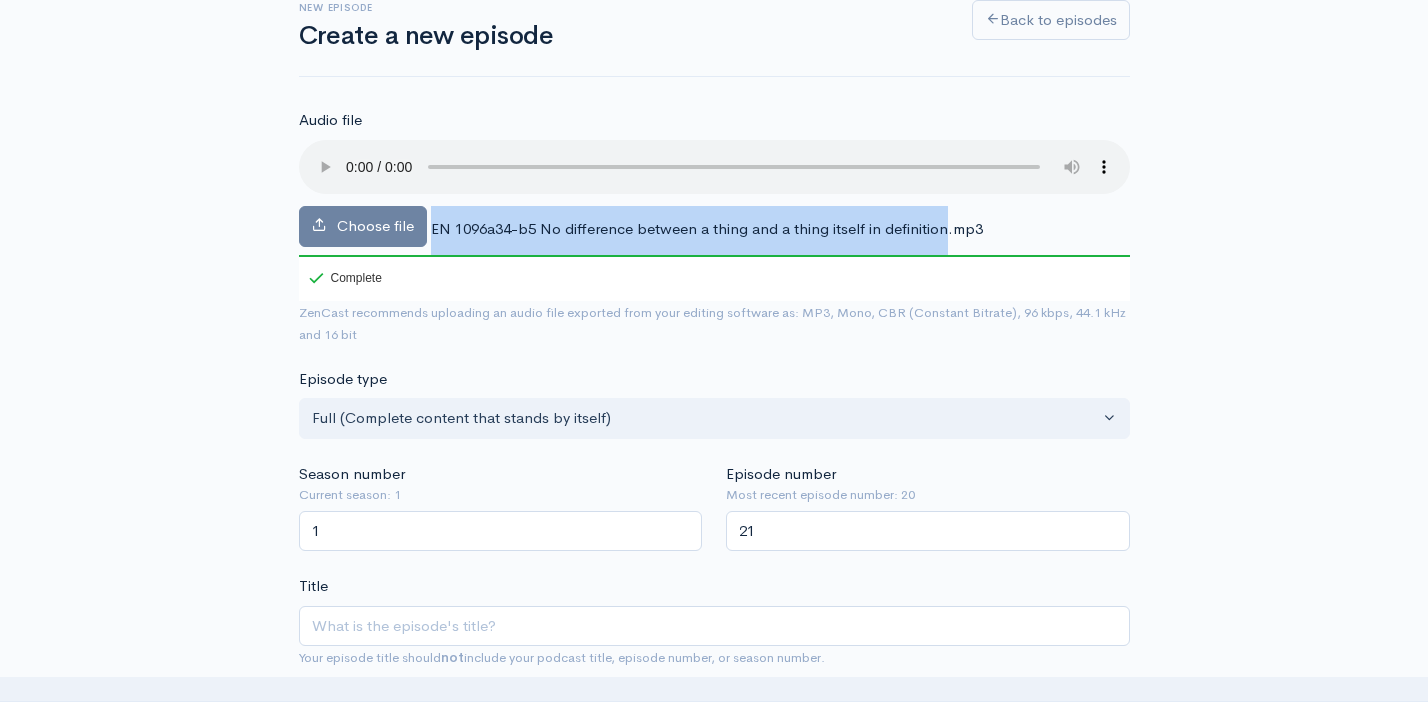 drag, startPoint x: 430, startPoint y: 203, endPoint x: 945, endPoint y: 205, distance: 515.0039 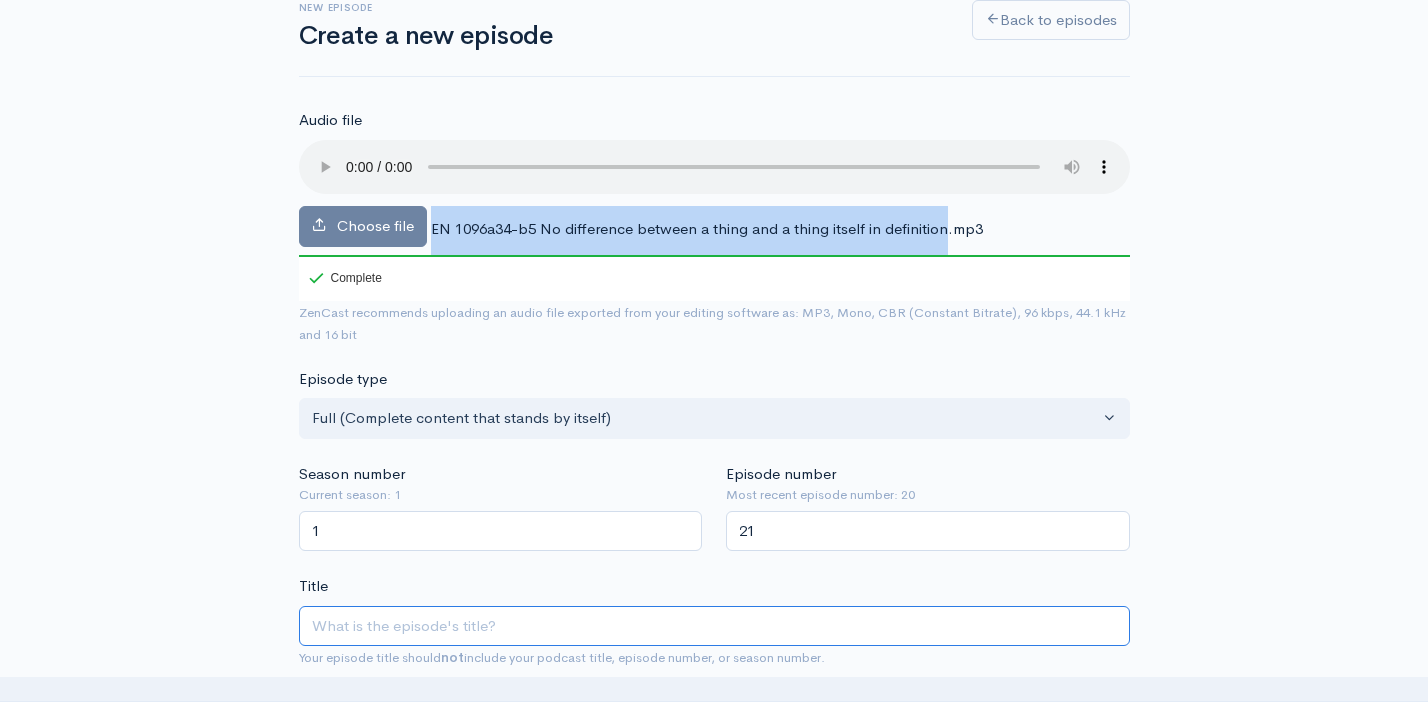 click on "Title" at bounding box center [714, 626] 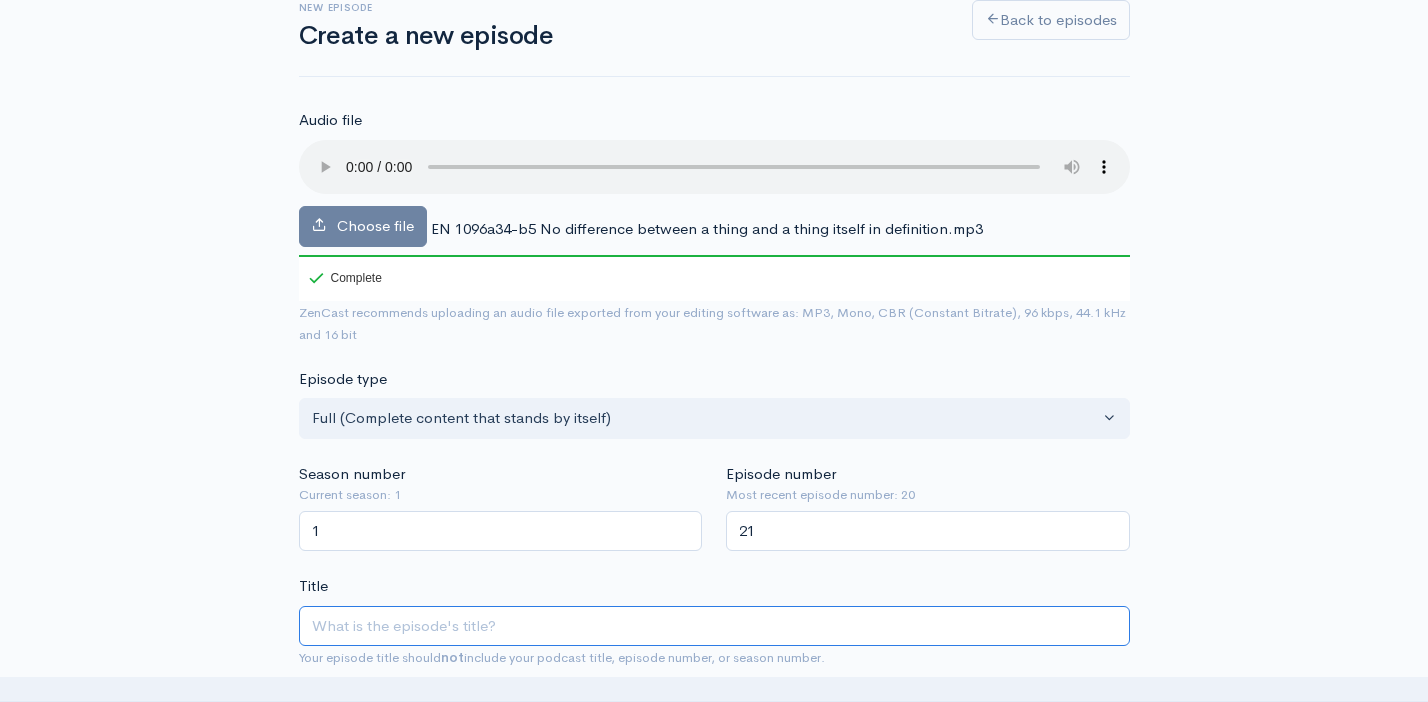 paste on "EN 1096a34-b5 No difference between a thing and a thing itself in definition" 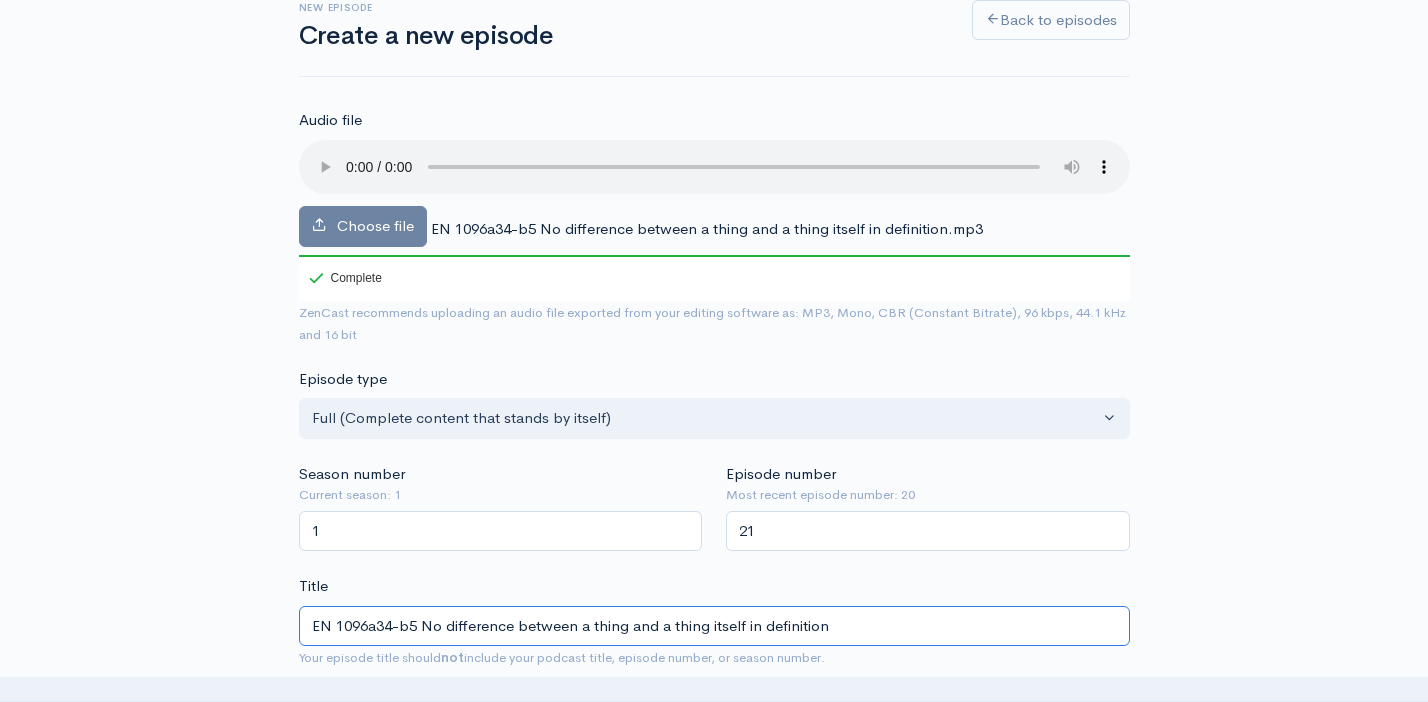 type on "en-1096a34-b5-no-difference-between-a-thing-and-a-thing-itself-in-definition" 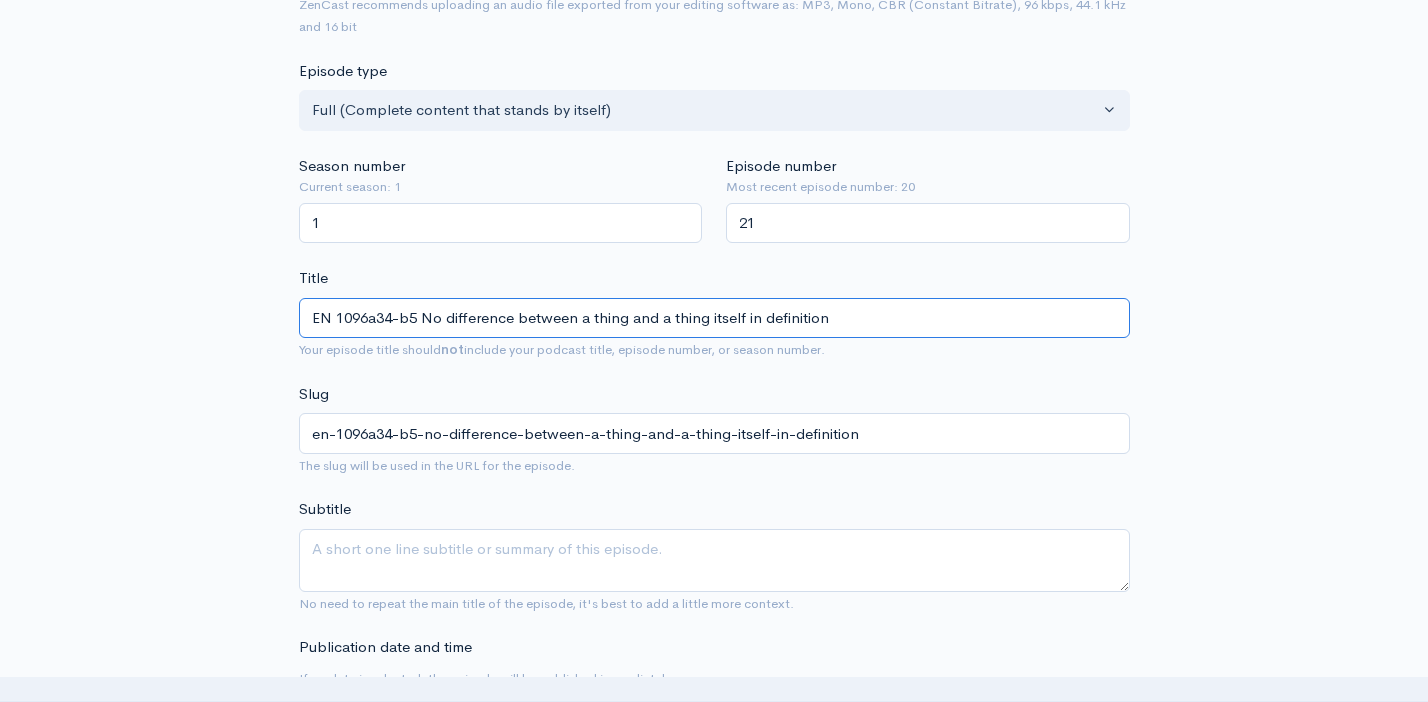 scroll, scrollTop: 444, scrollLeft: 0, axis: vertical 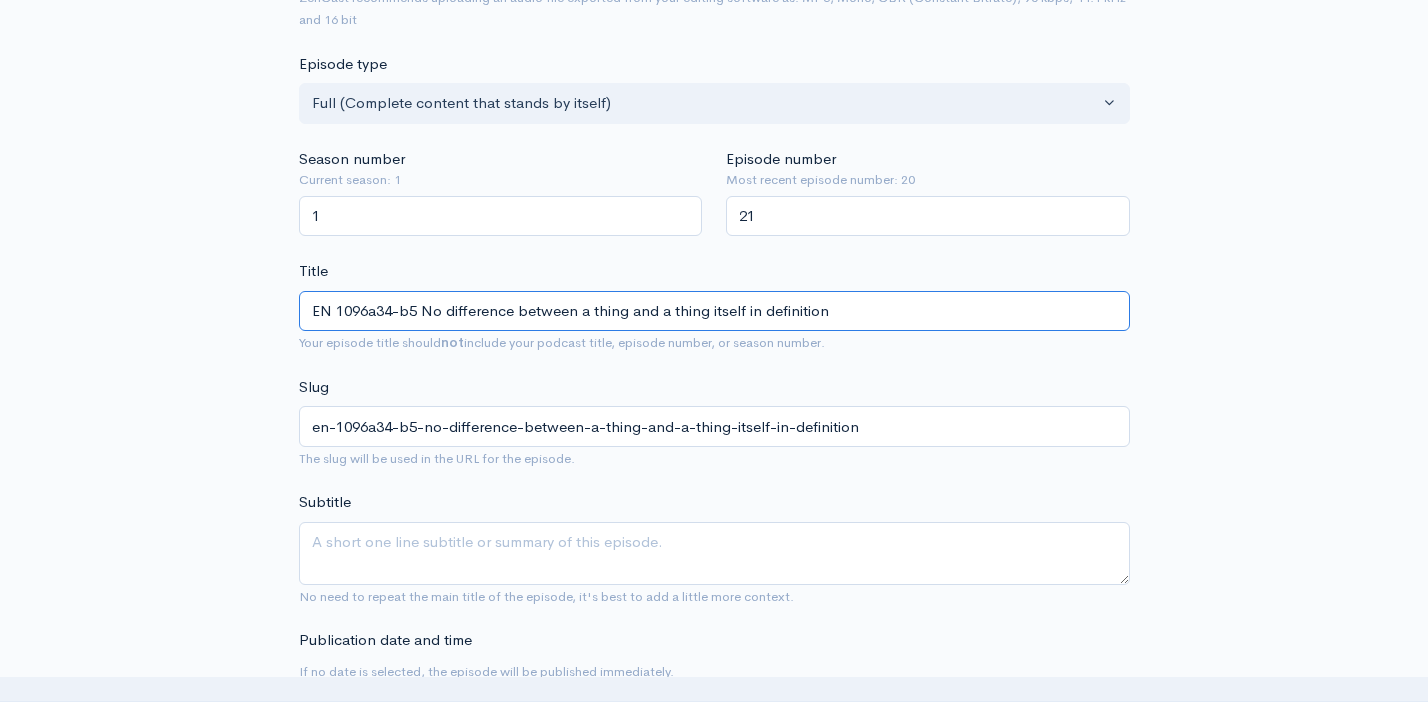 type on "EN 1096a34-b5 No difference between a thing and a thing itself in definition" 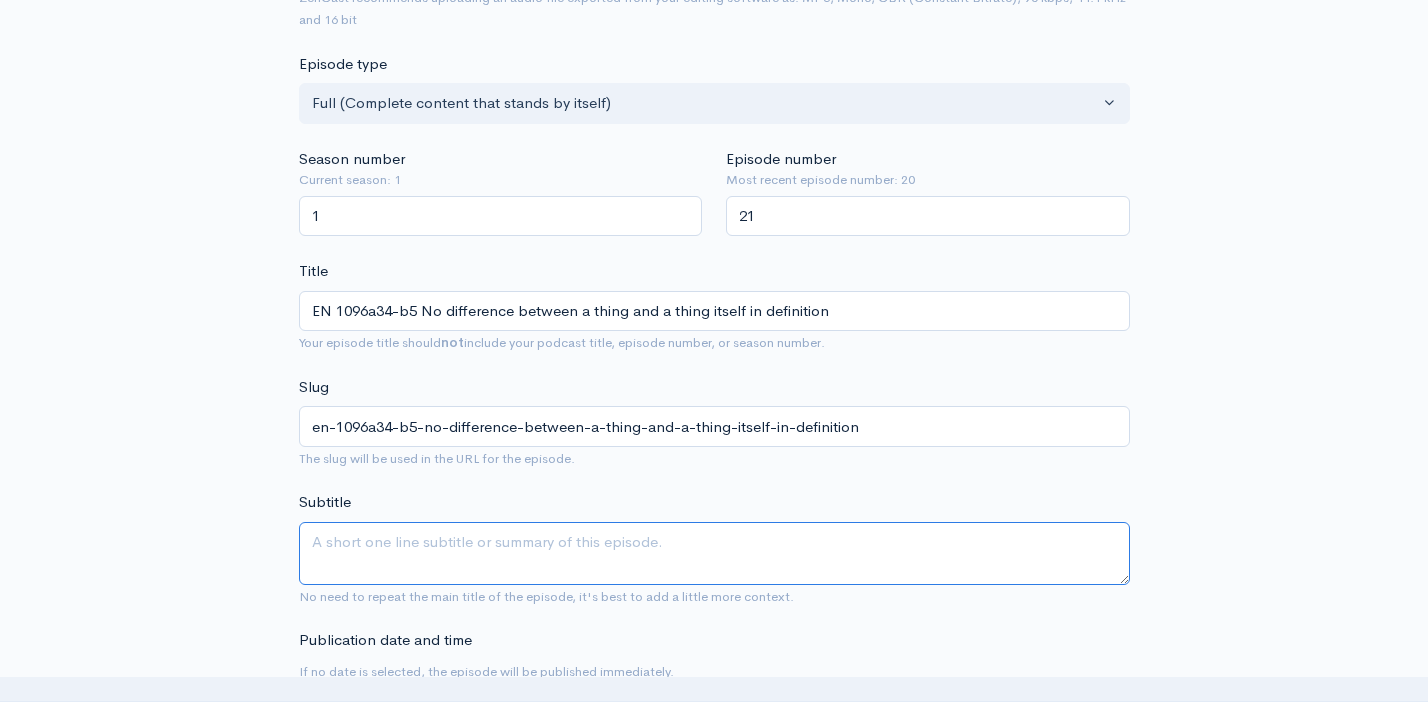 click on "Subtitle" at bounding box center (714, 553) 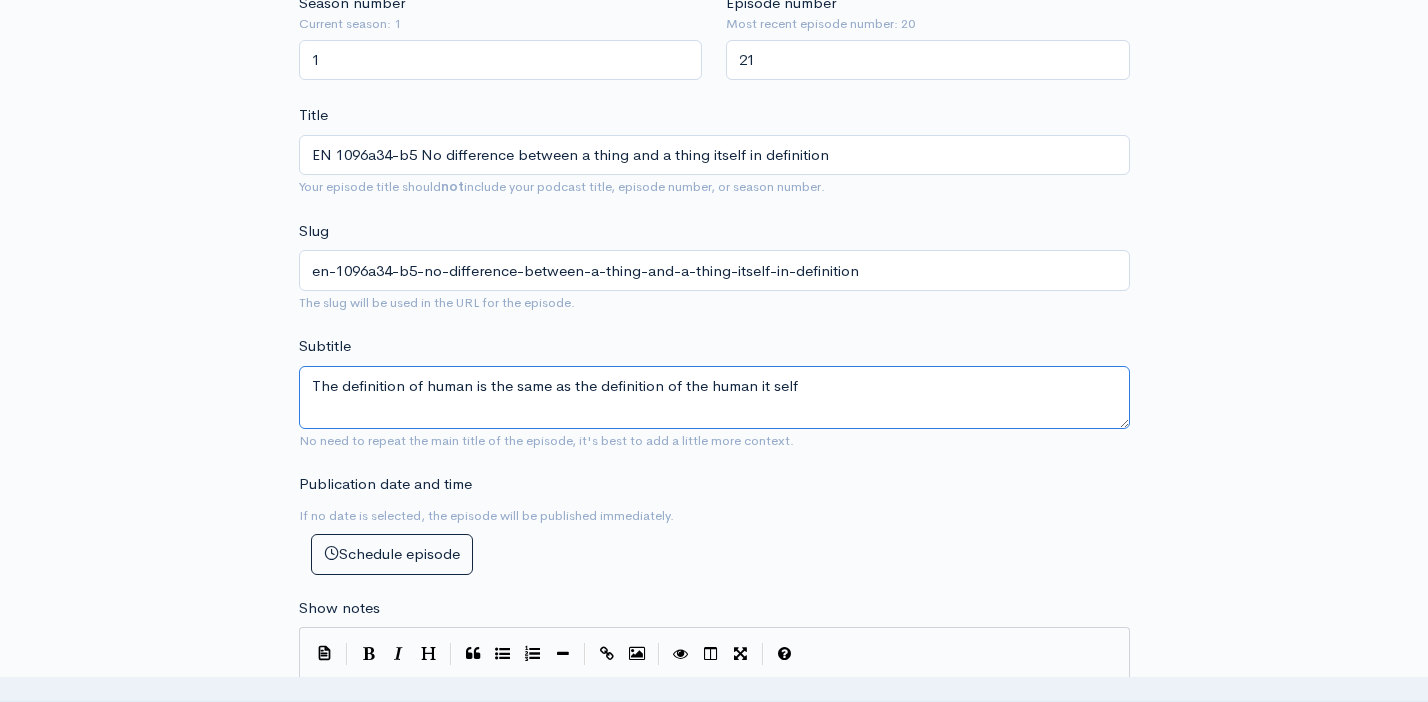 scroll, scrollTop: 601, scrollLeft: 0, axis: vertical 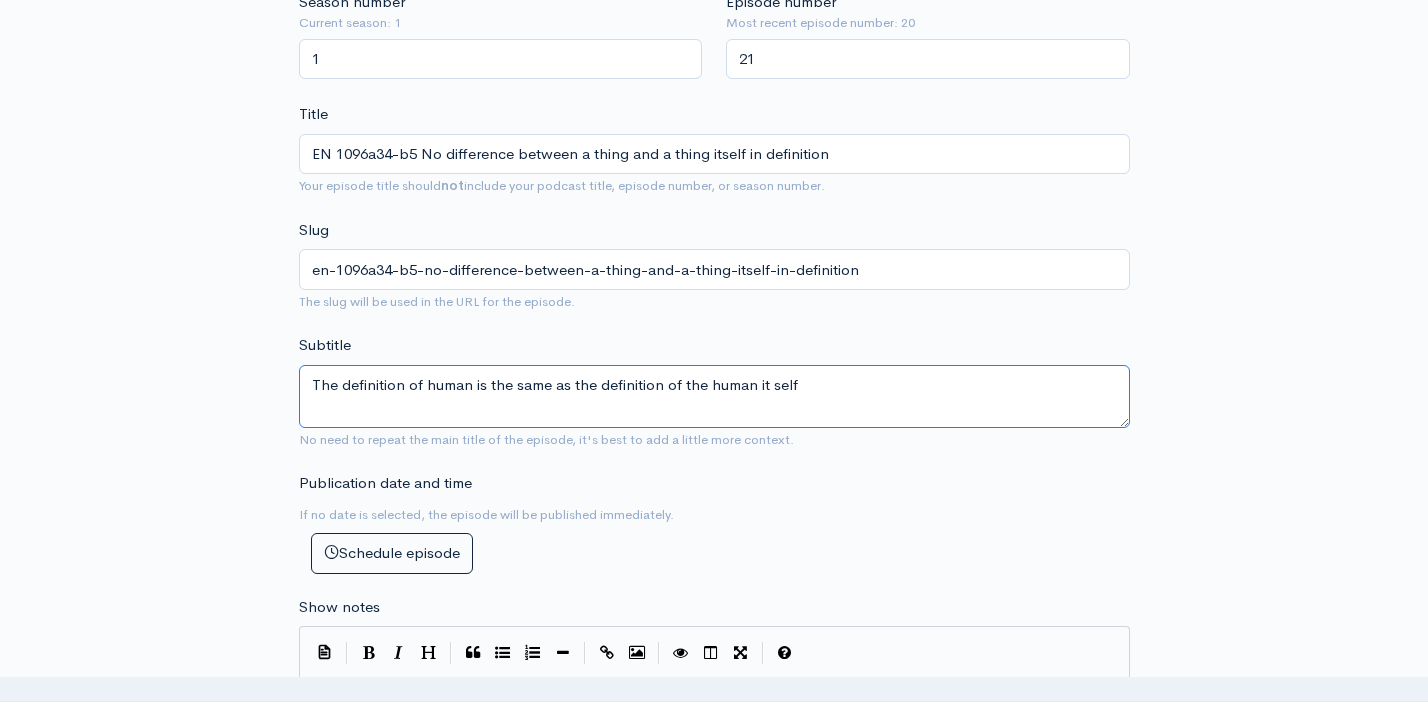 click on "The definition of human is the same as the definition of the human it self" at bounding box center (714, 396) 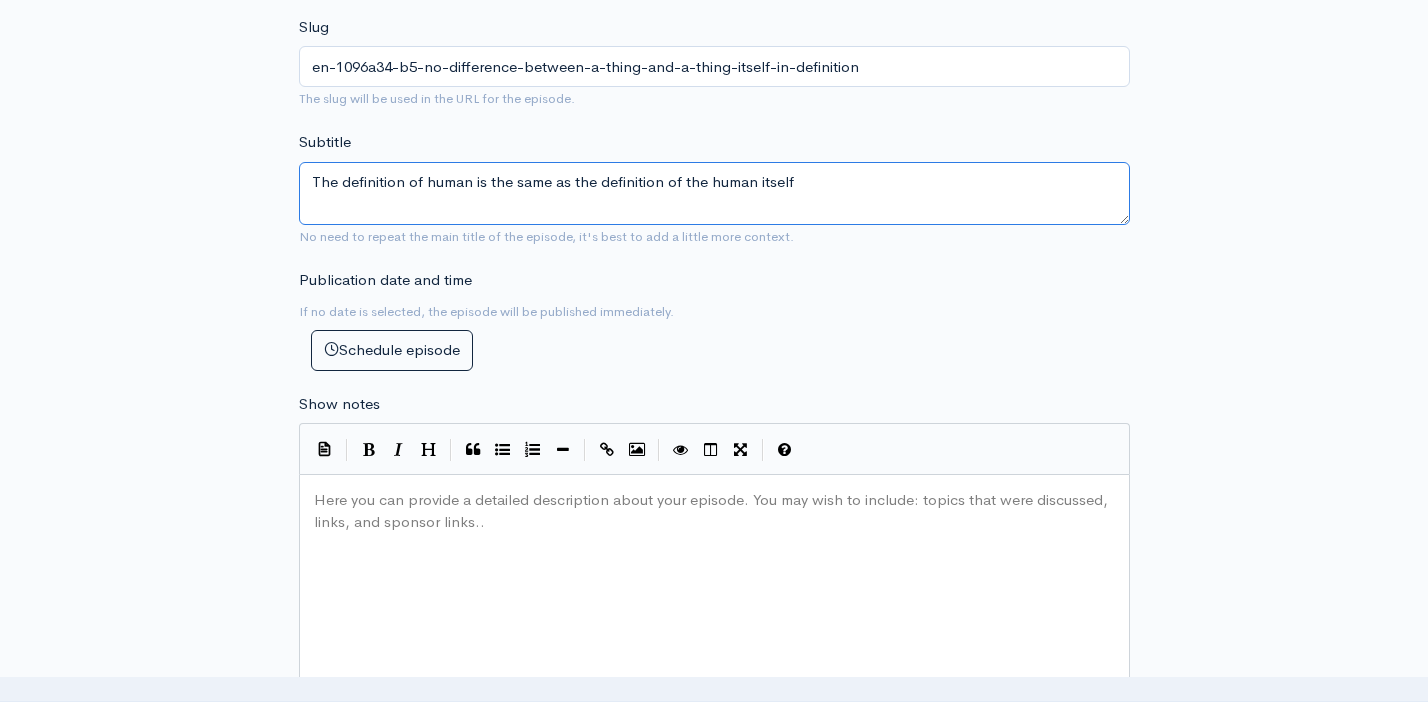 scroll, scrollTop: 810, scrollLeft: 0, axis: vertical 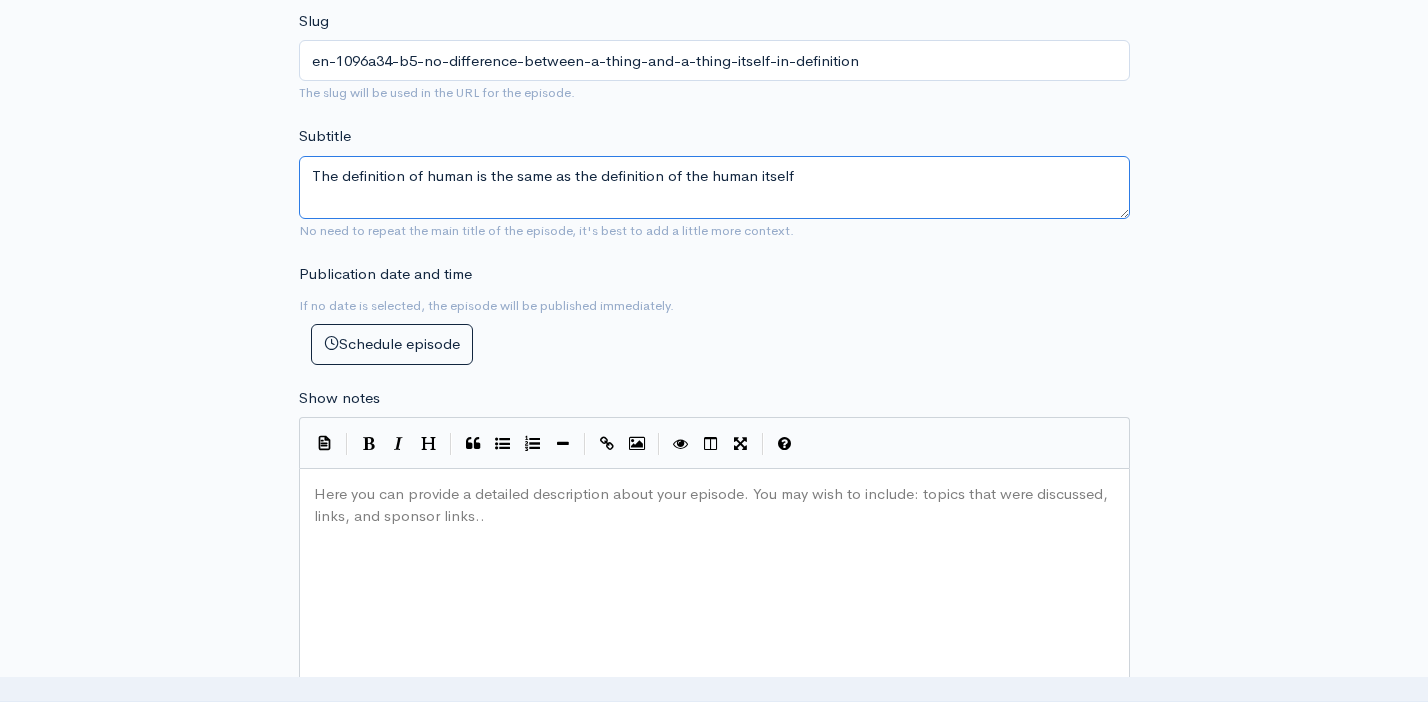 type on "The definition of human is the same as the definition of the human itself" 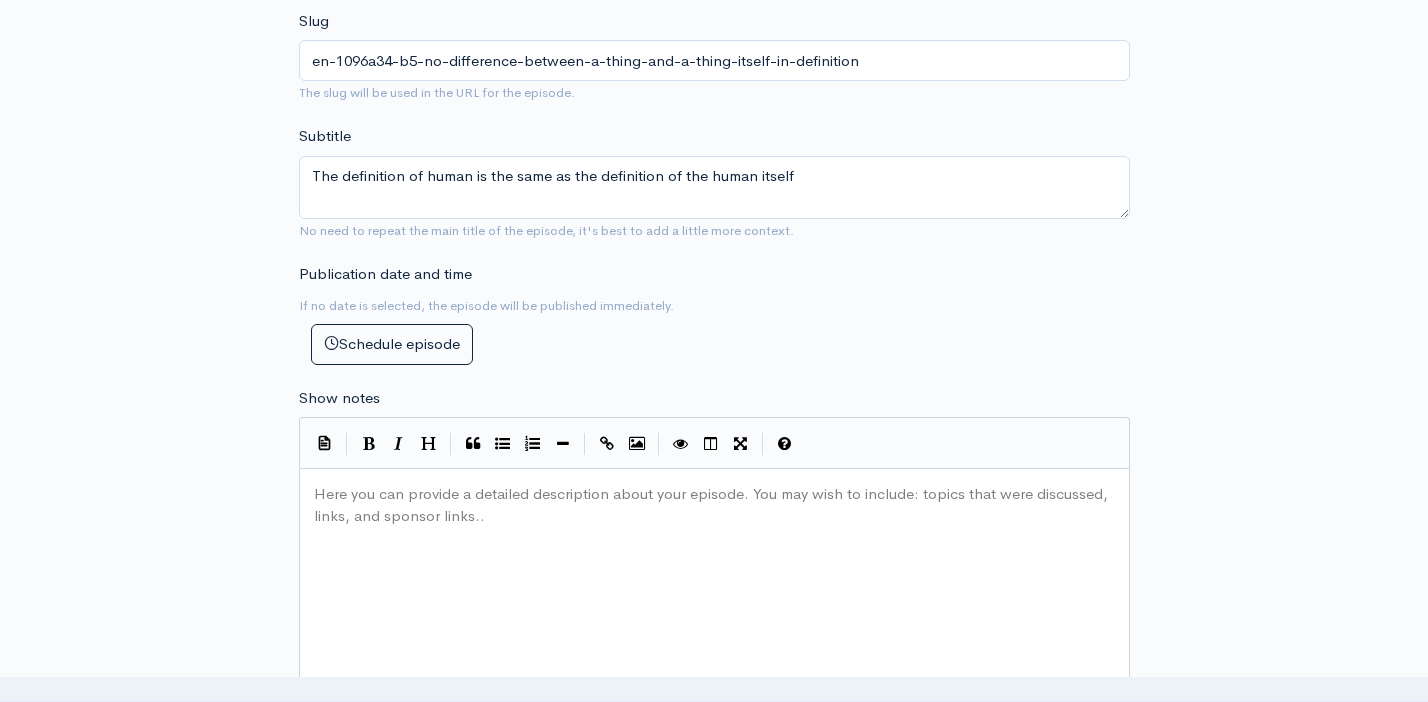 click on "Here you can provide a detailed description about your episode. You may wish to include: topics that were discussed, links, and sponsor links.. xxxxxxxxxx   ​" at bounding box center [739, 654] 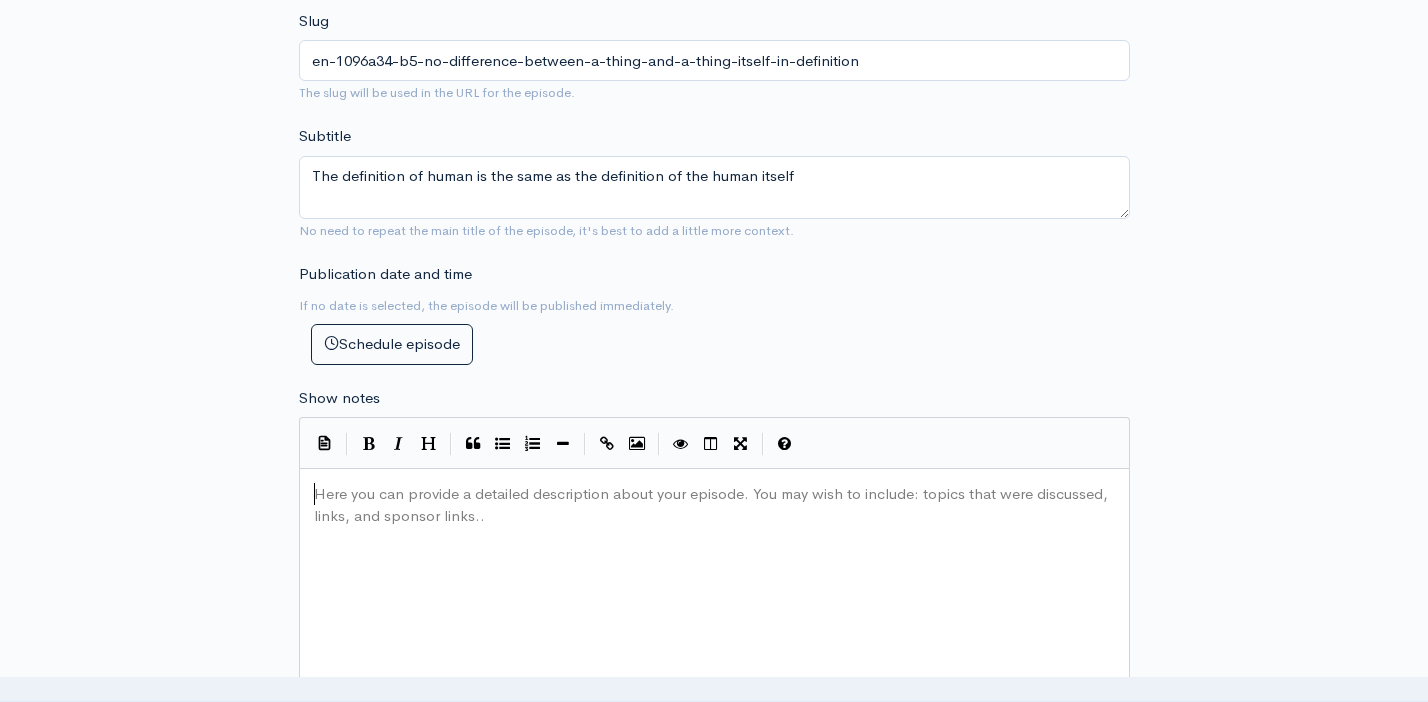 scroll, scrollTop: 1, scrollLeft: 0, axis: vertical 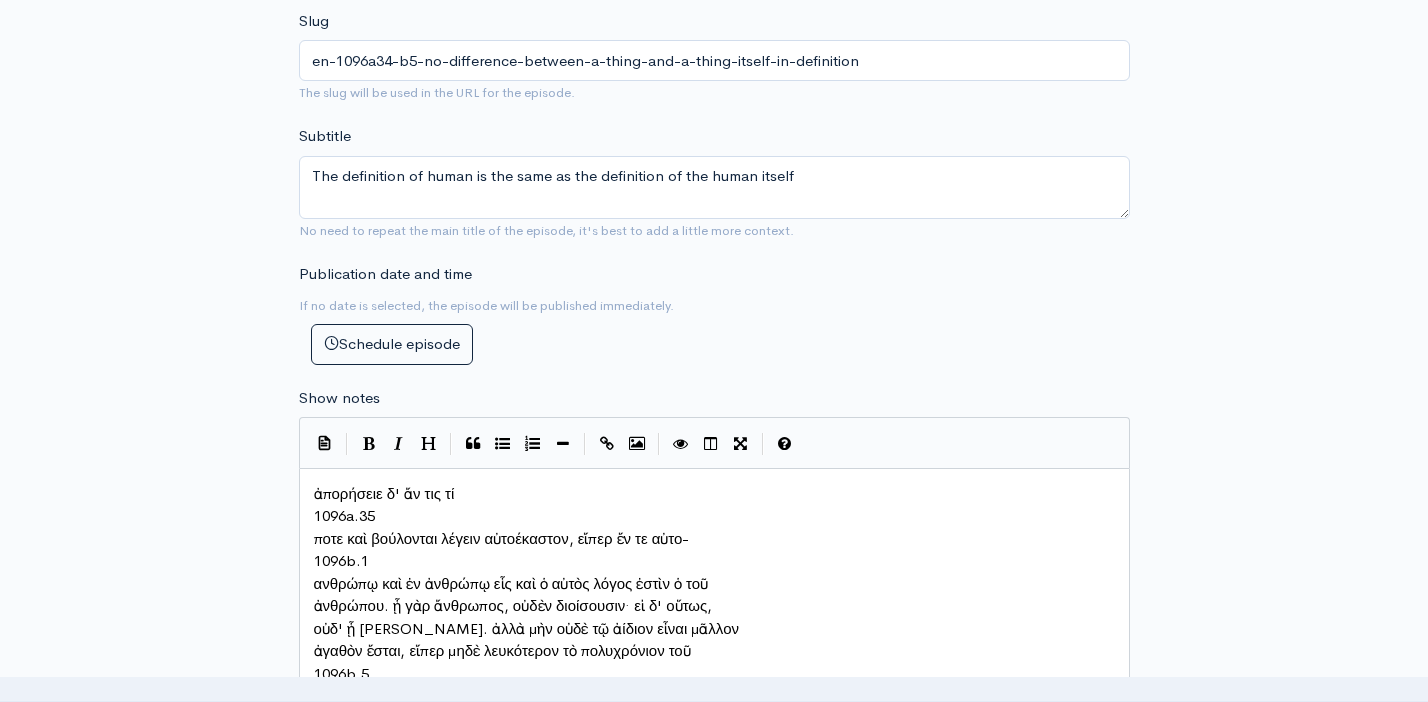 drag, startPoint x: 328, startPoint y: 442, endPoint x: 349, endPoint y: 476, distance: 39.962482 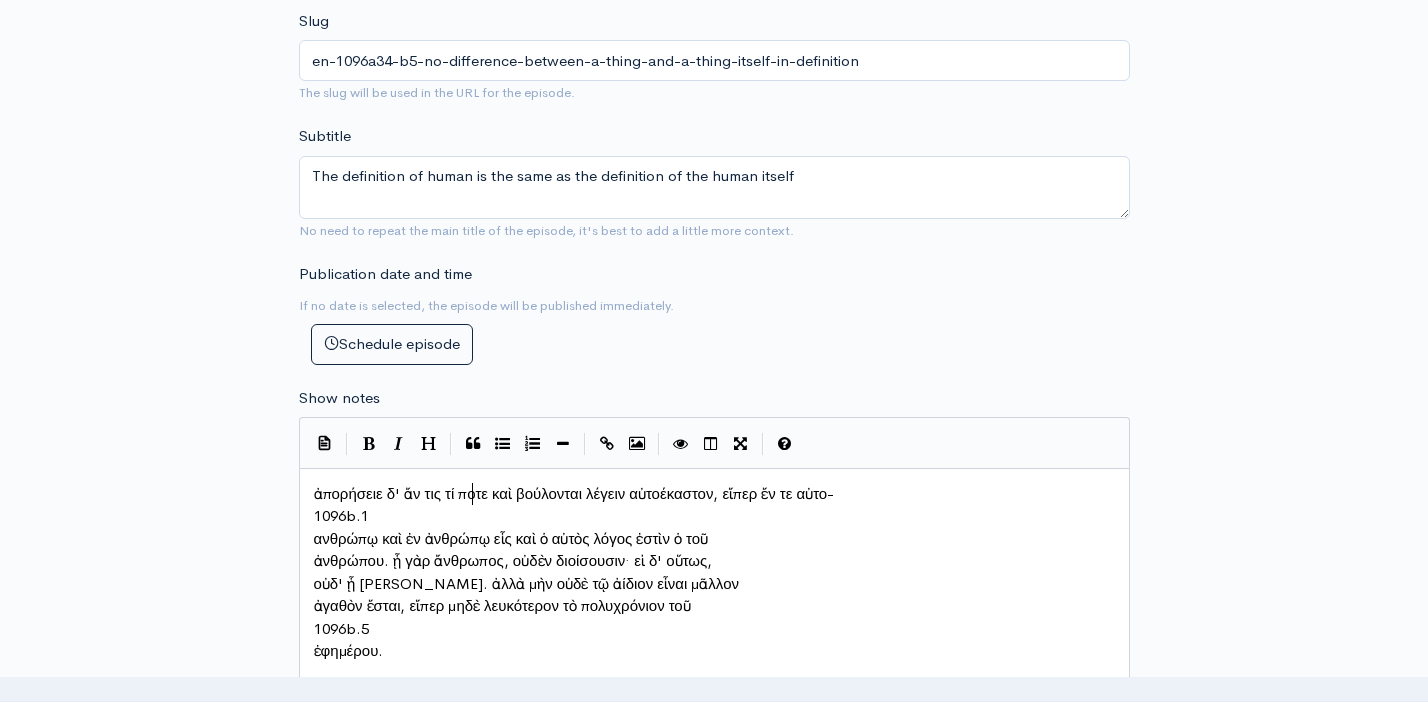 scroll, scrollTop: 10, scrollLeft: 4, axis: both 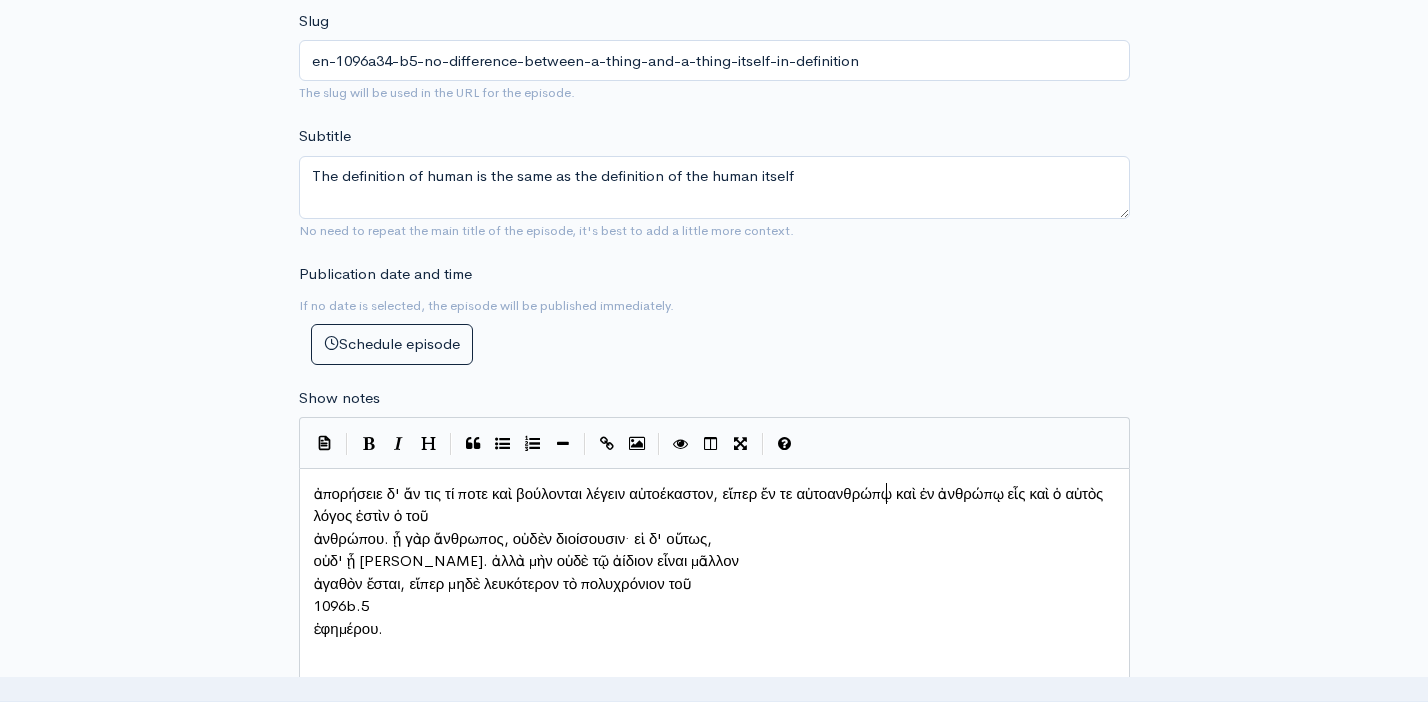click on "ἀνθρώπου. ᾗ γὰρ ἄνθρωπος, οὐδὲν διοίσουσιν· εἰ δ' οὕτως," at bounding box center [513, 538] 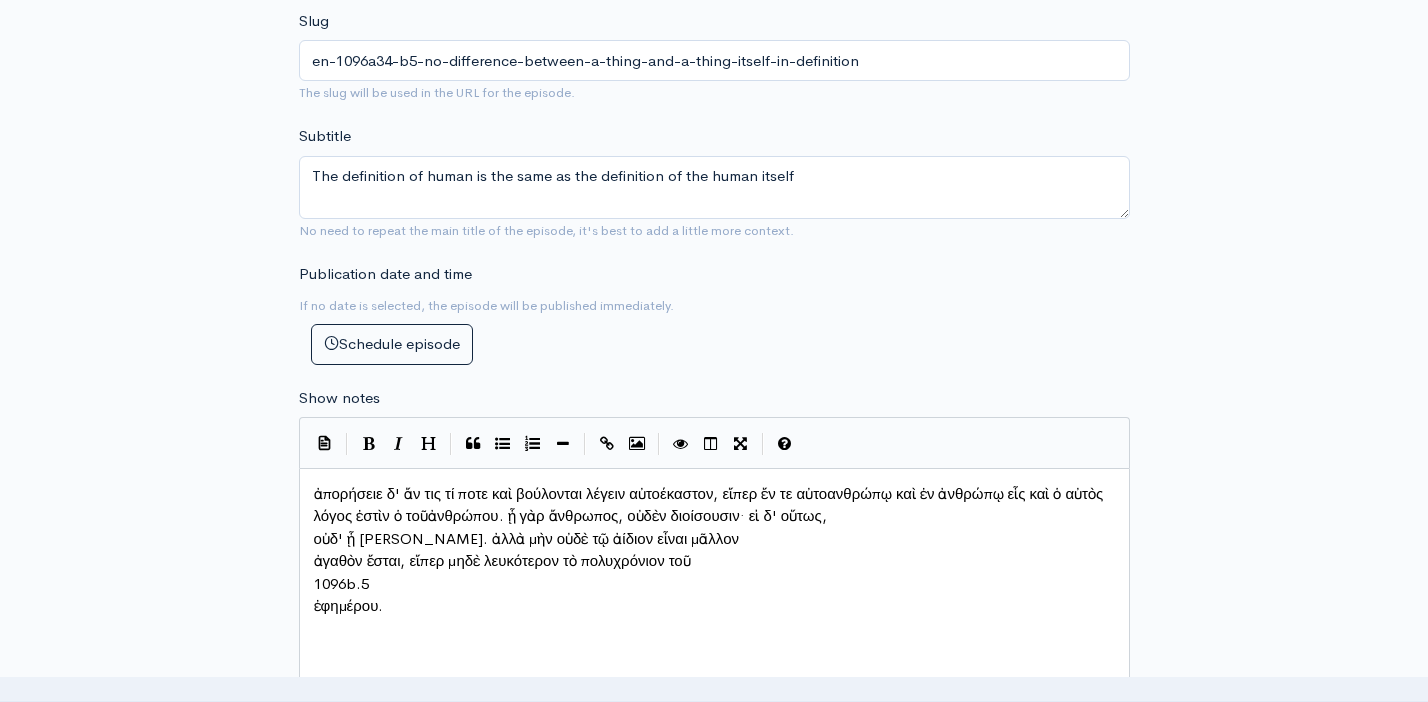 scroll, scrollTop: 10, scrollLeft: 3, axis: both 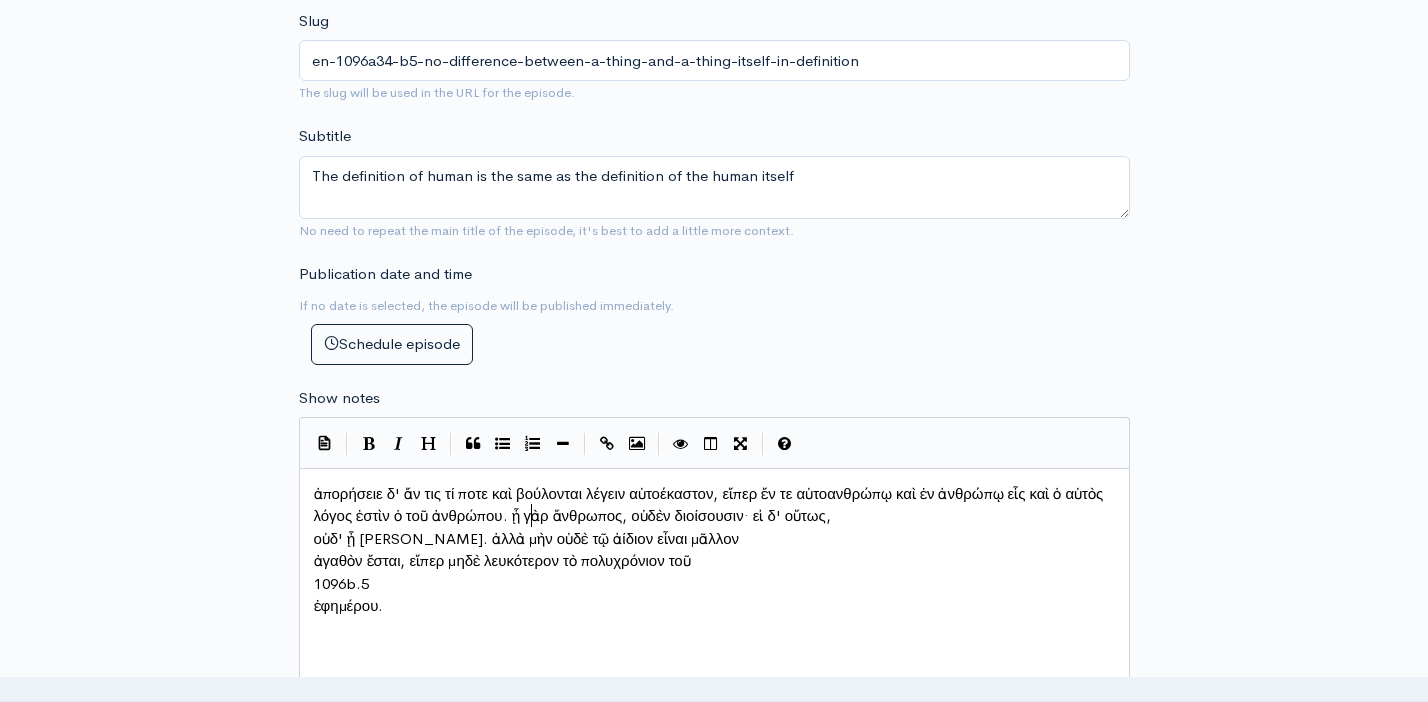 click on "οὐδ' ᾗ [PERSON_NAME]. ἀλλὰ μὴν οὐδὲ τῷ ἀίδιον εἶναι μᾶλλον" at bounding box center (714, 539) 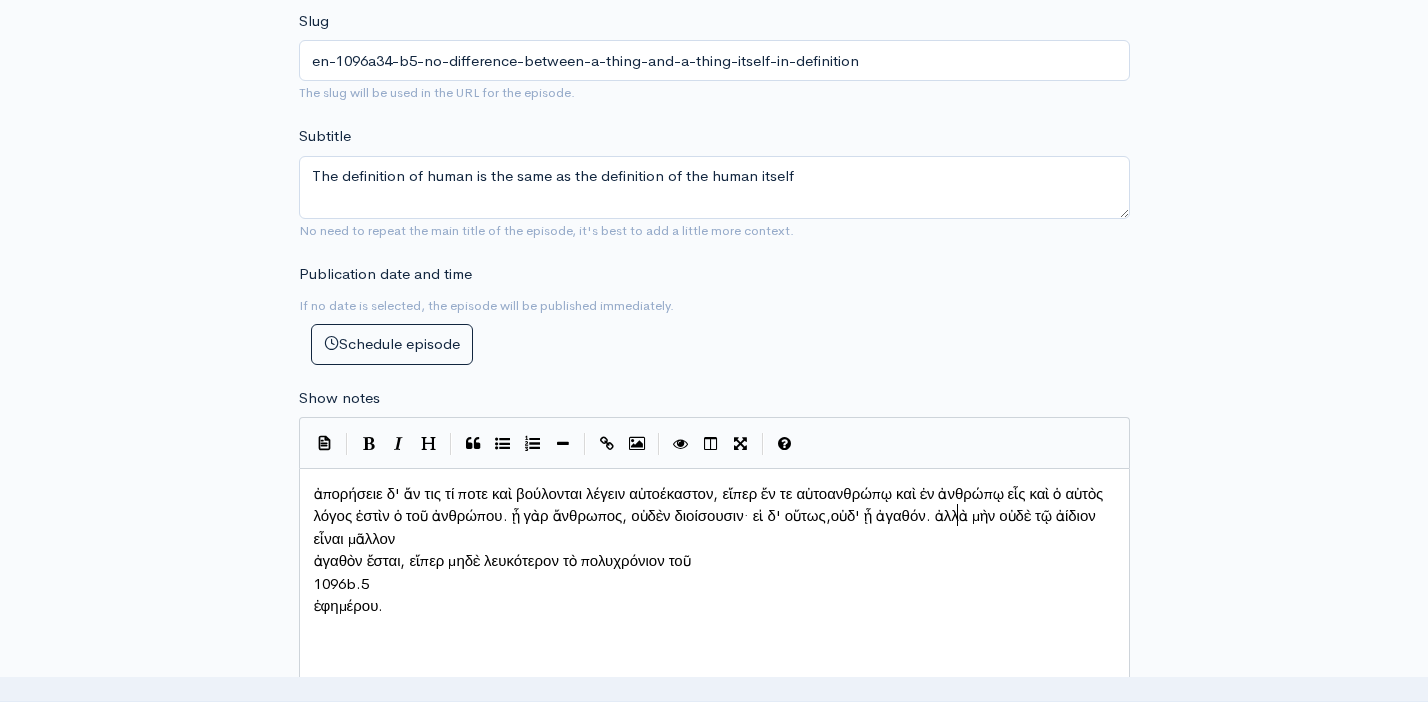 scroll, scrollTop: 10, scrollLeft: 4, axis: both 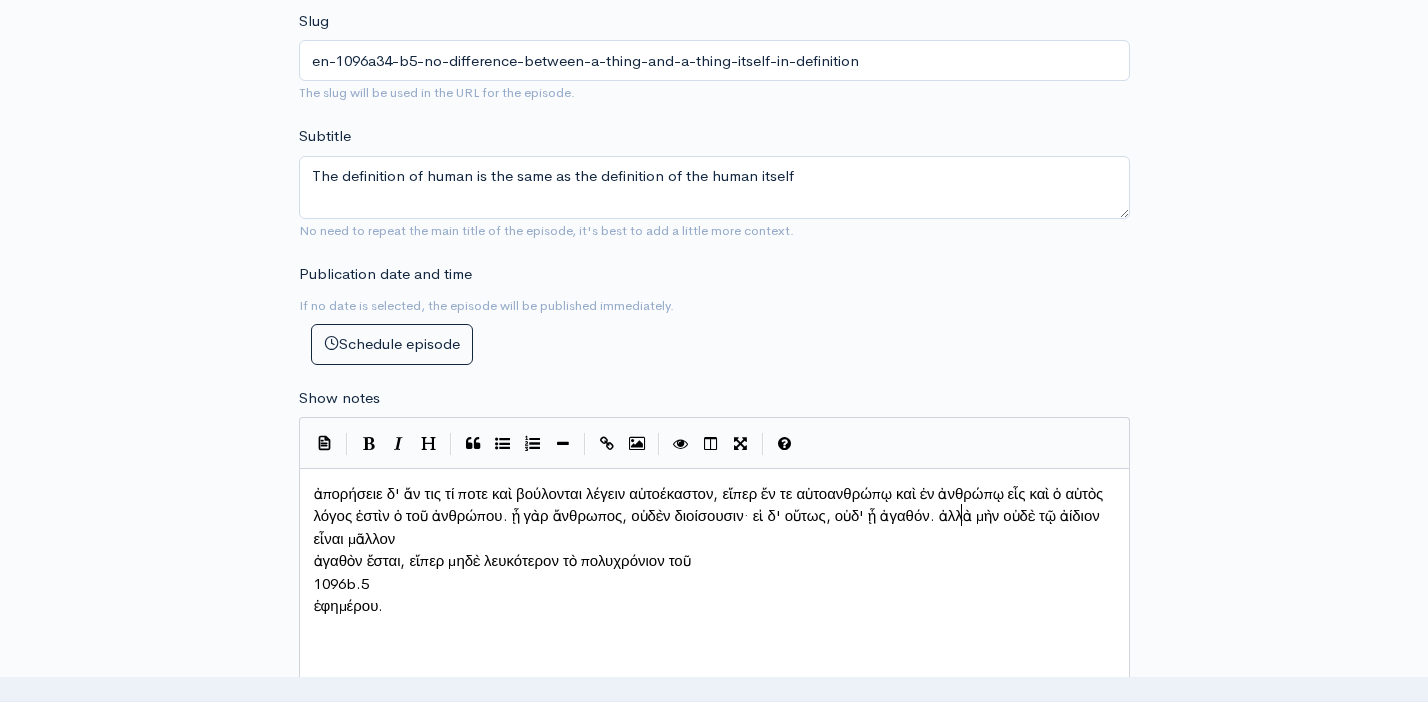 click on "ἀγαθὸν ἔσται, εἴπερ μηδὲ λευκότερον τὸ πολυχρόνιον τοῦ" at bounding box center [714, 561] 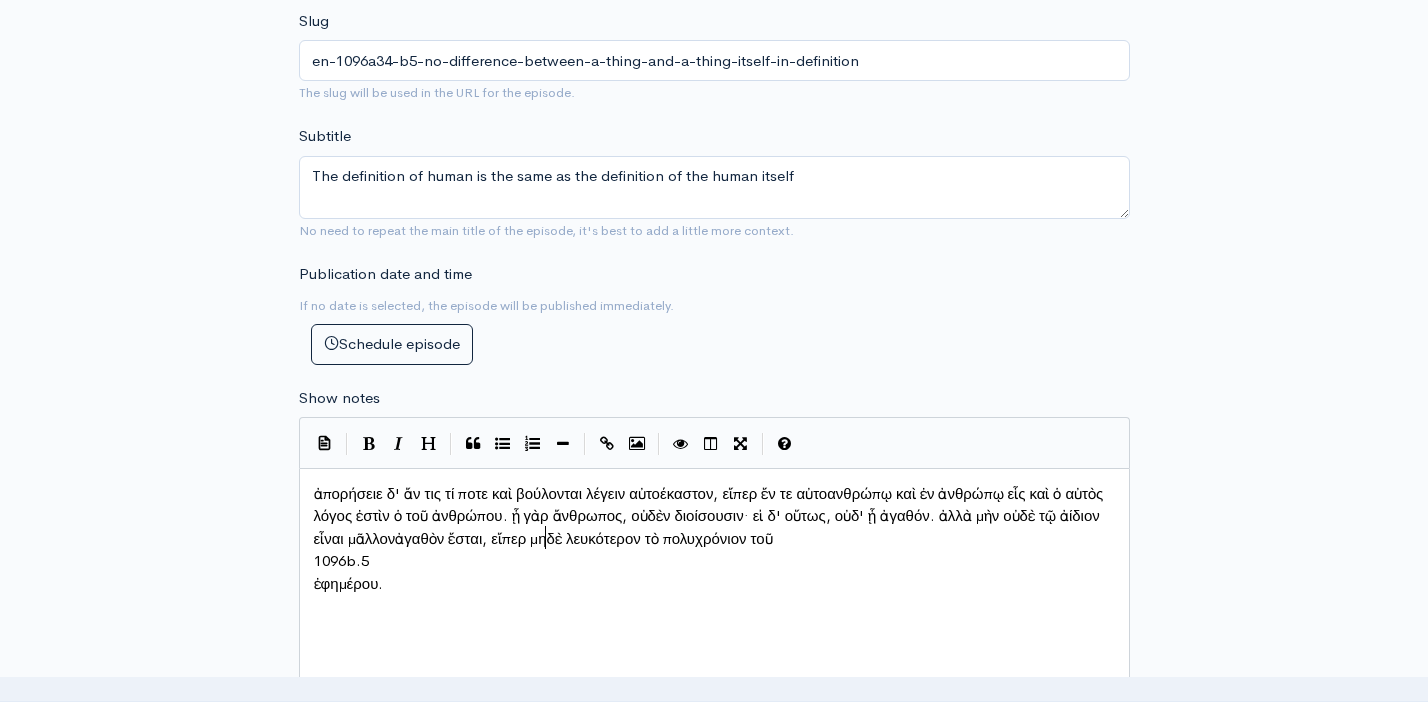 type on "ν" 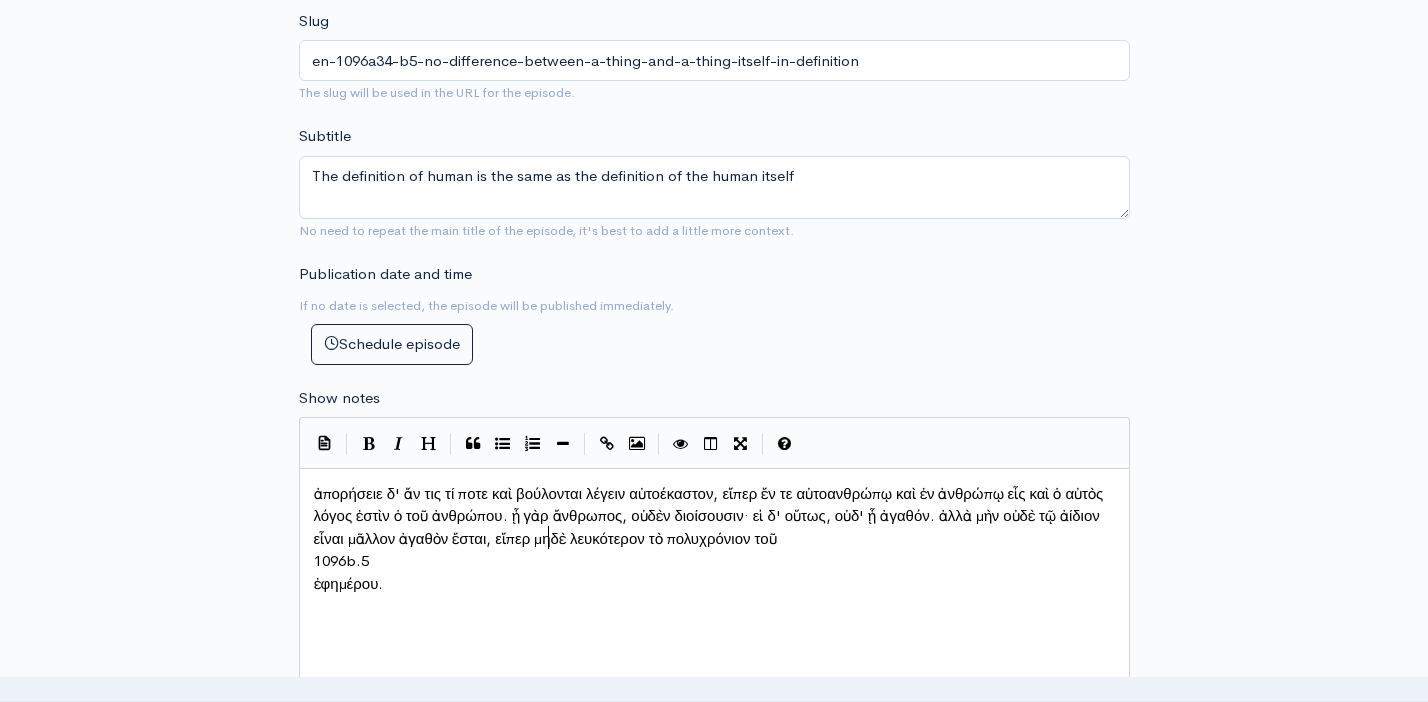click on "ἐφημέρου." at bounding box center [349, 583] 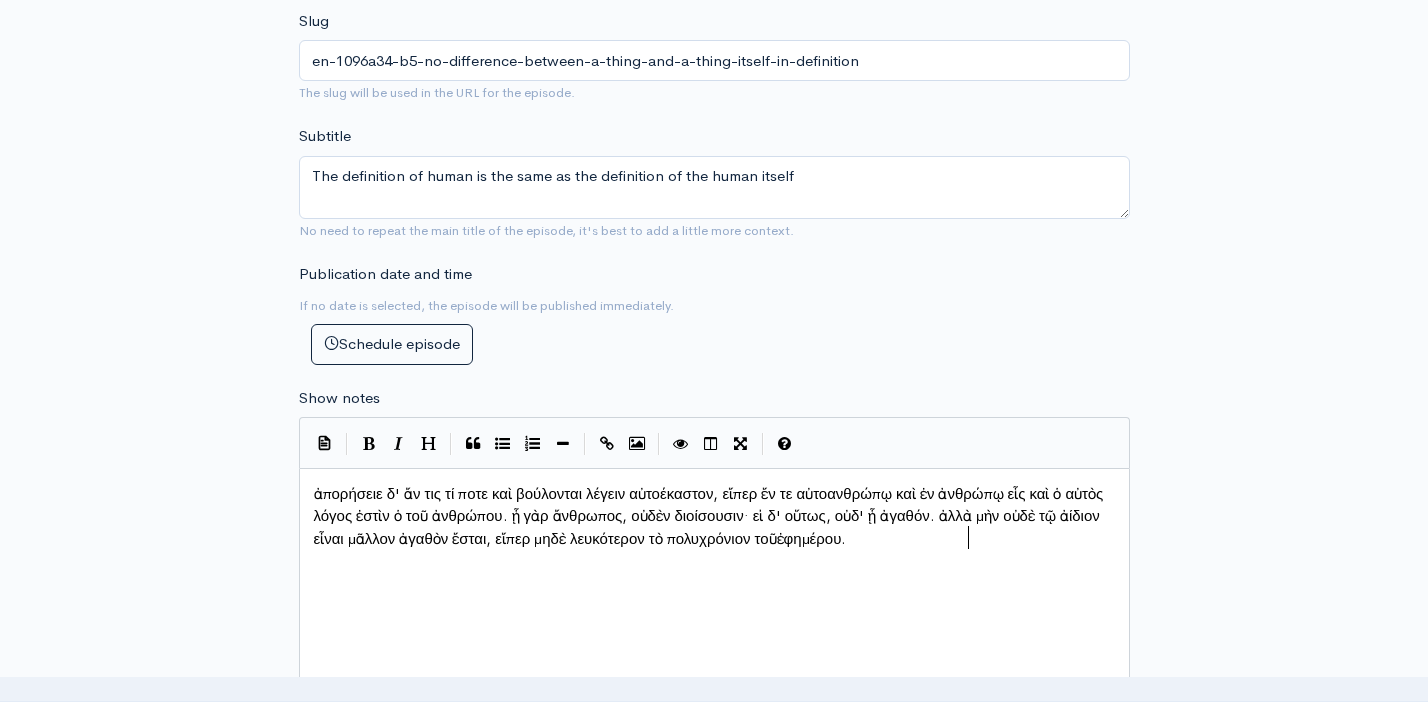 scroll, scrollTop: 10, scrollLeft: 3, axis: both 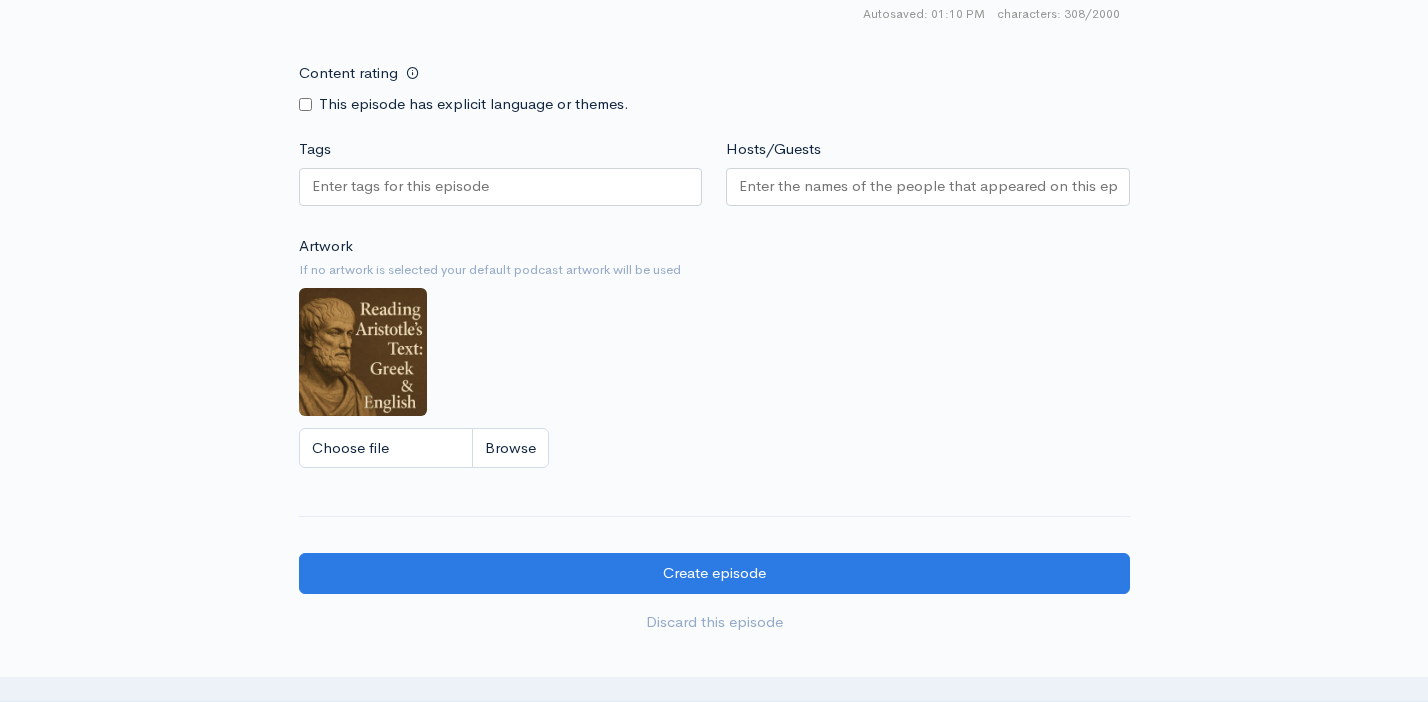 type 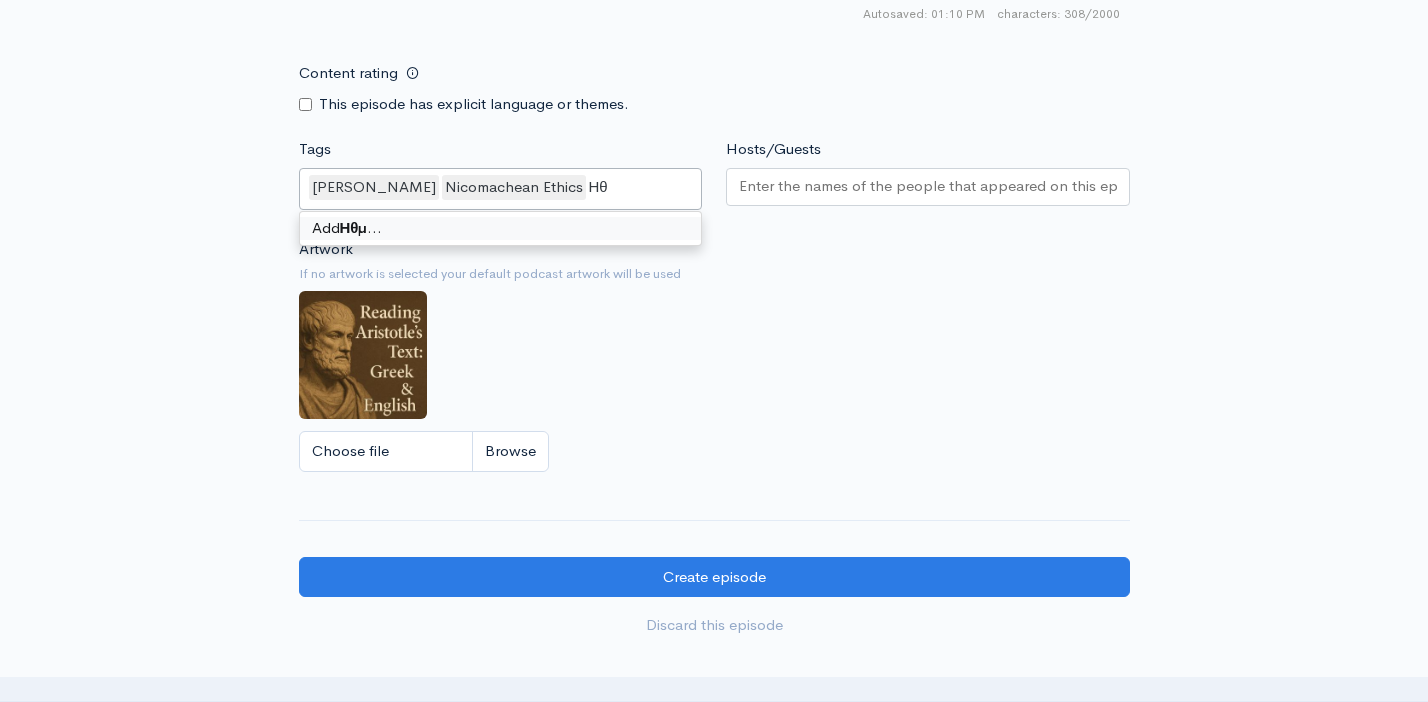 type on "Η" 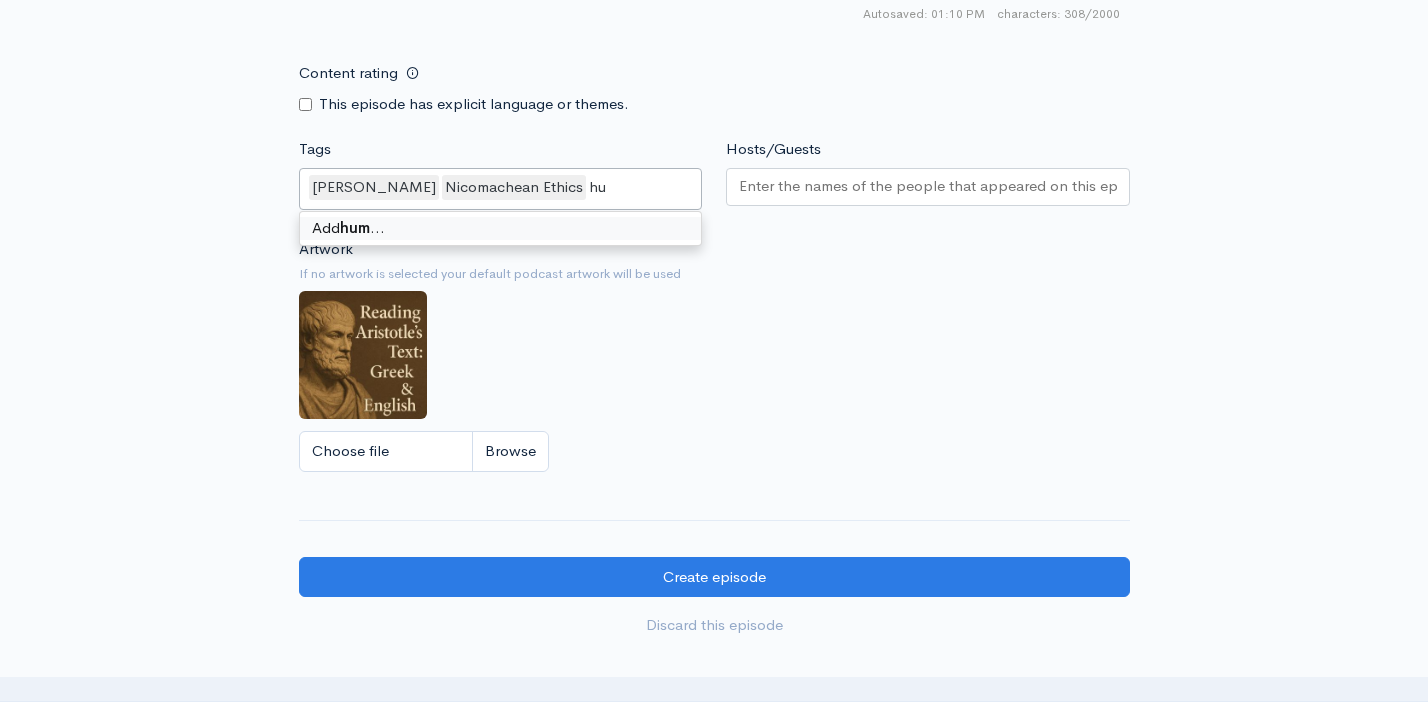type on "h" 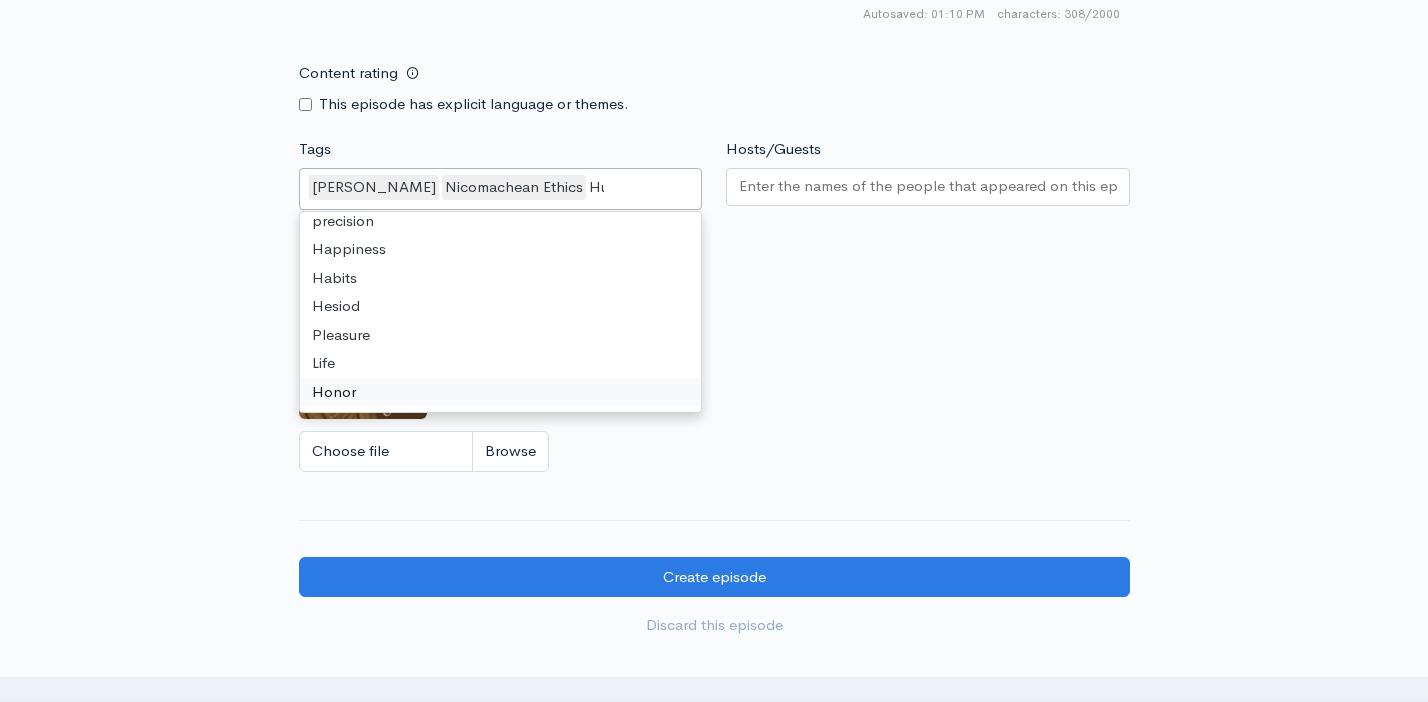 scroll, scrollTop: 0, scrollLeft: 0, axis: both 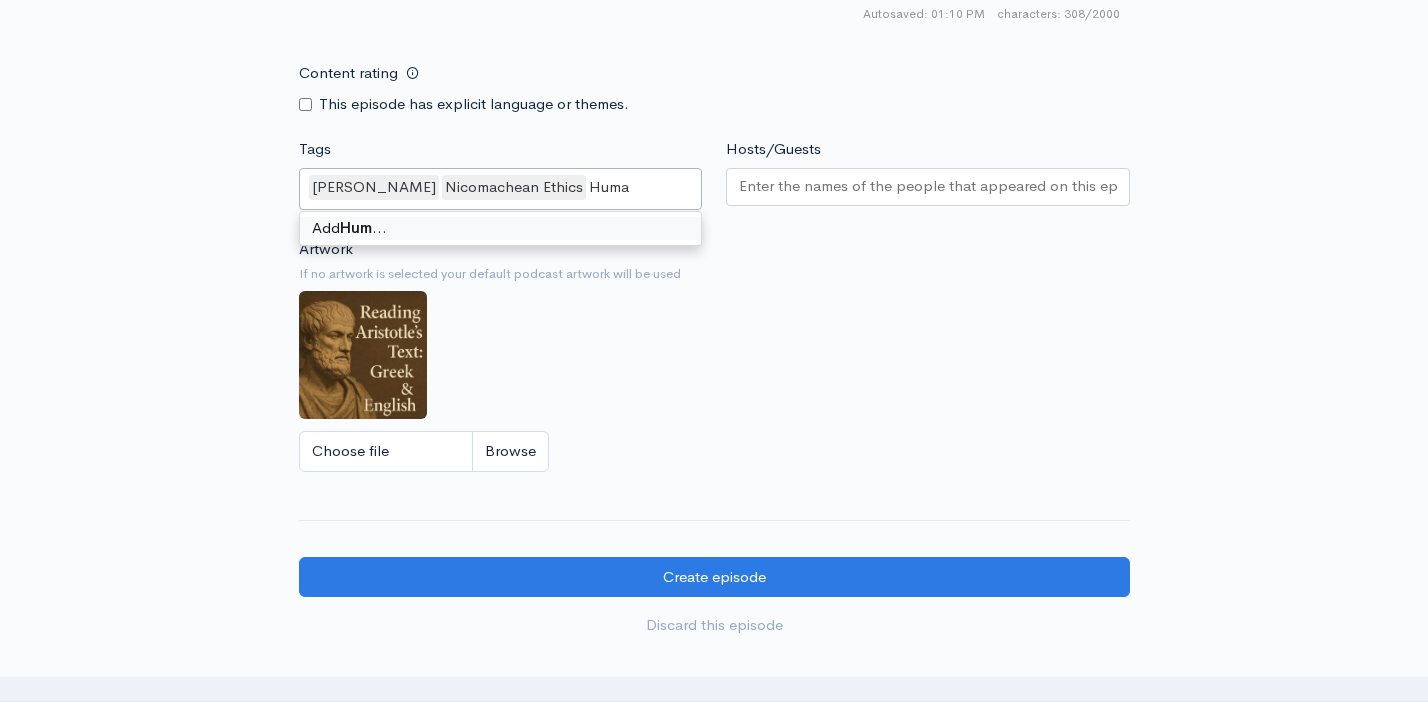 type on "Human" 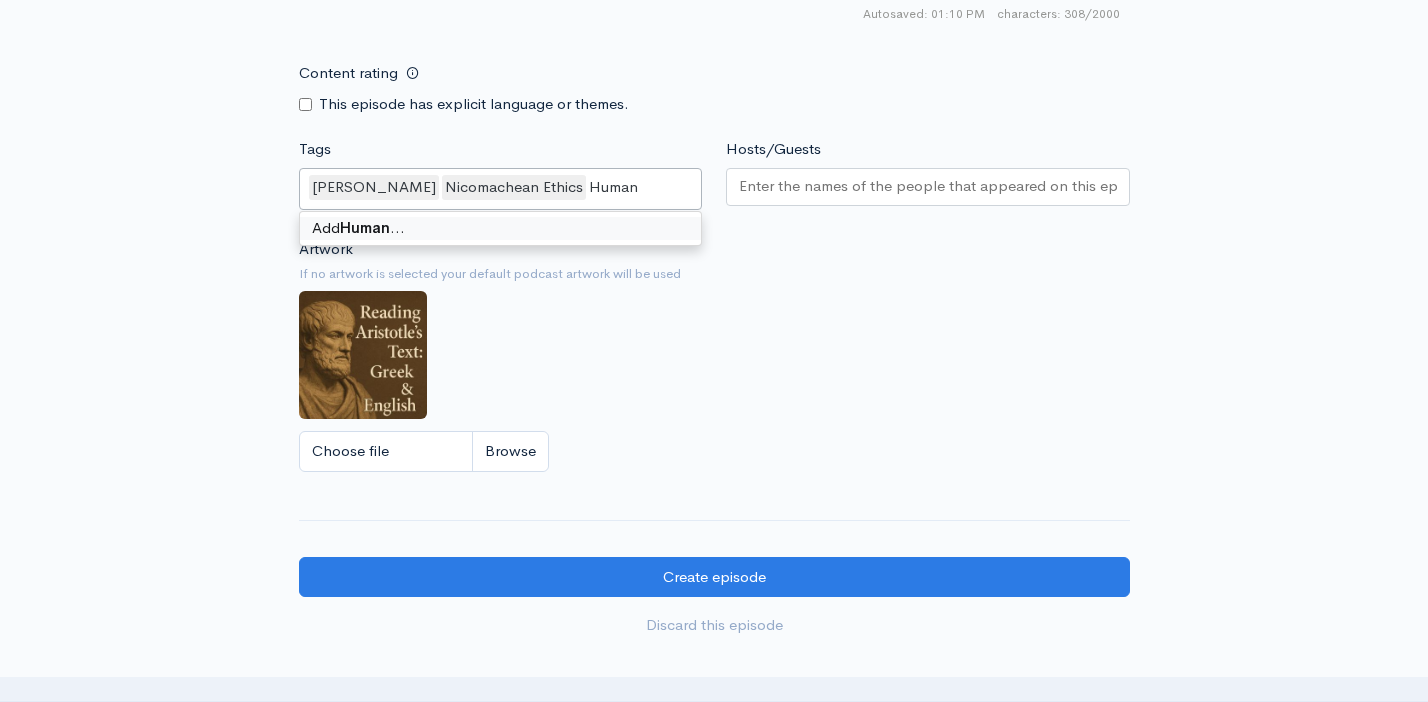 type 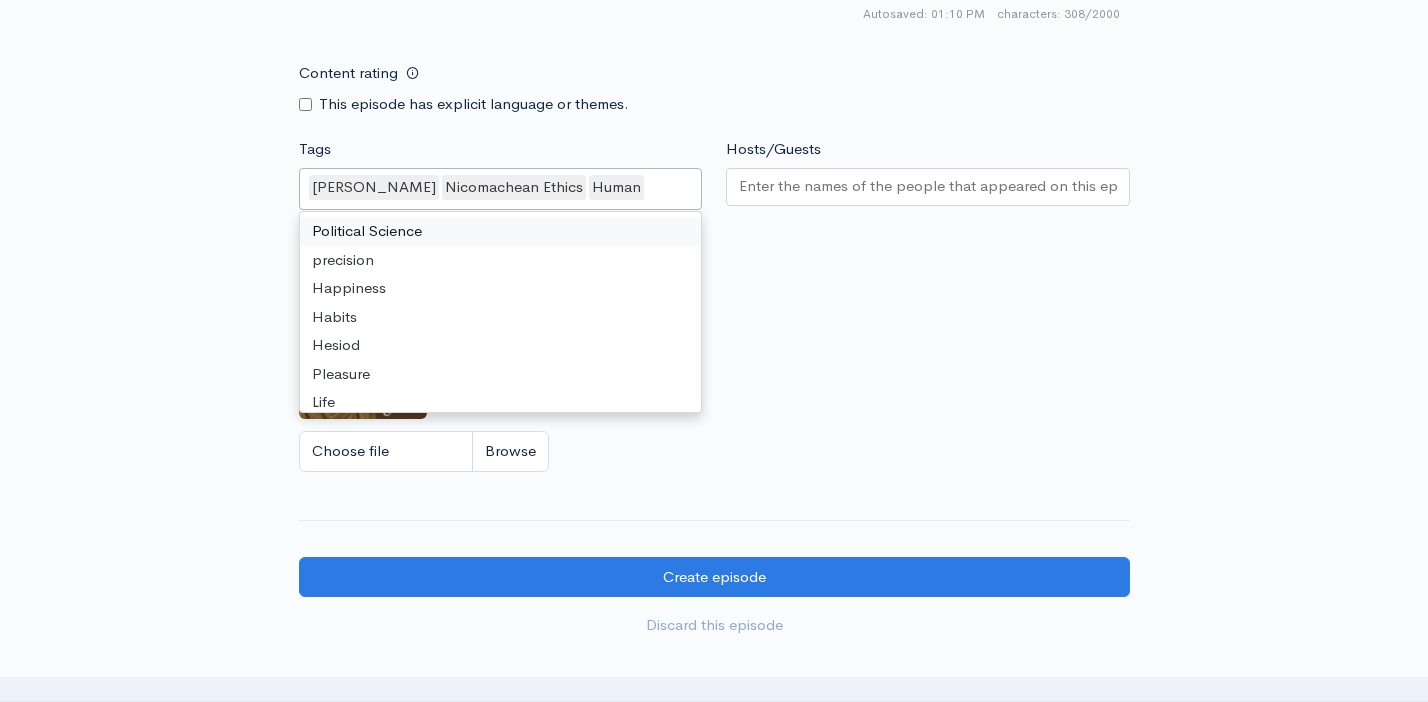 click on "Hosts/Guests" at bounding box center [928, 186] 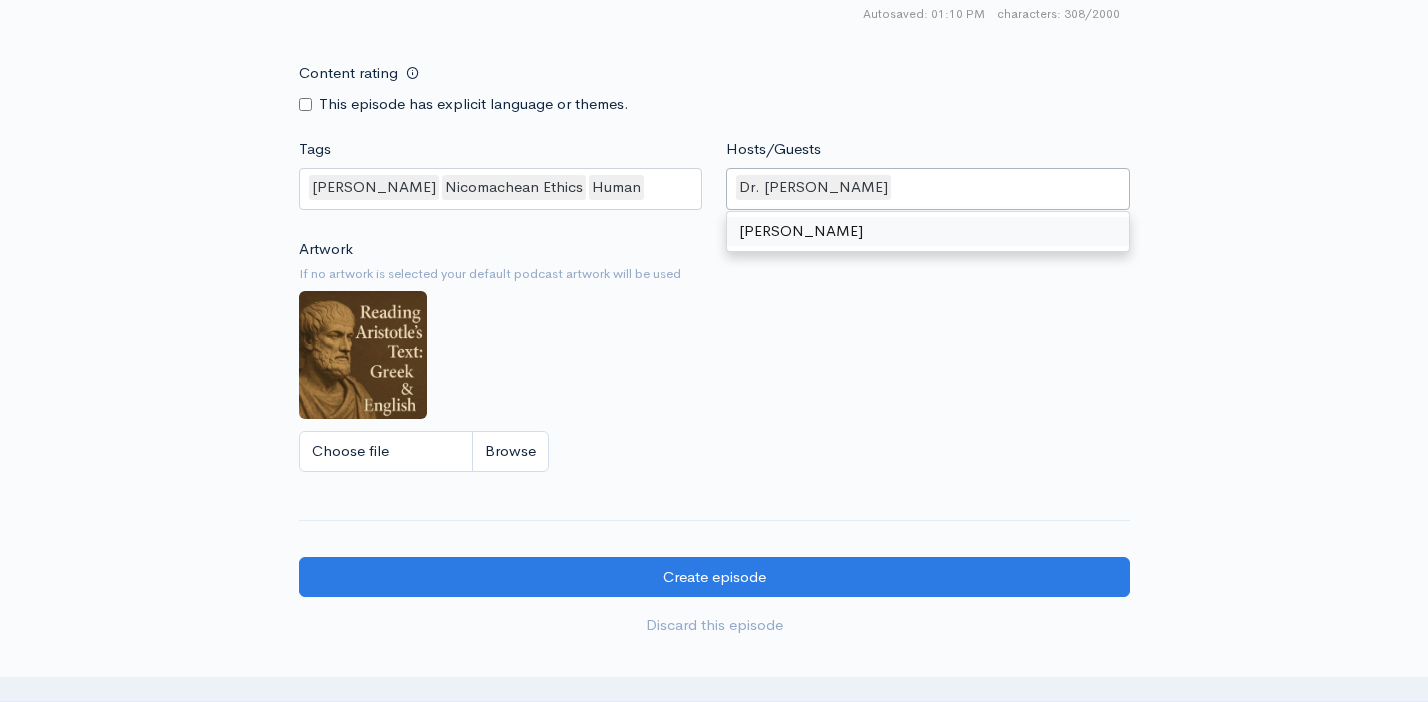 click on "Artwork
If no artwork is selected your default podcast artwork will be used
Choose file   0" at bounding box center (714, 361) 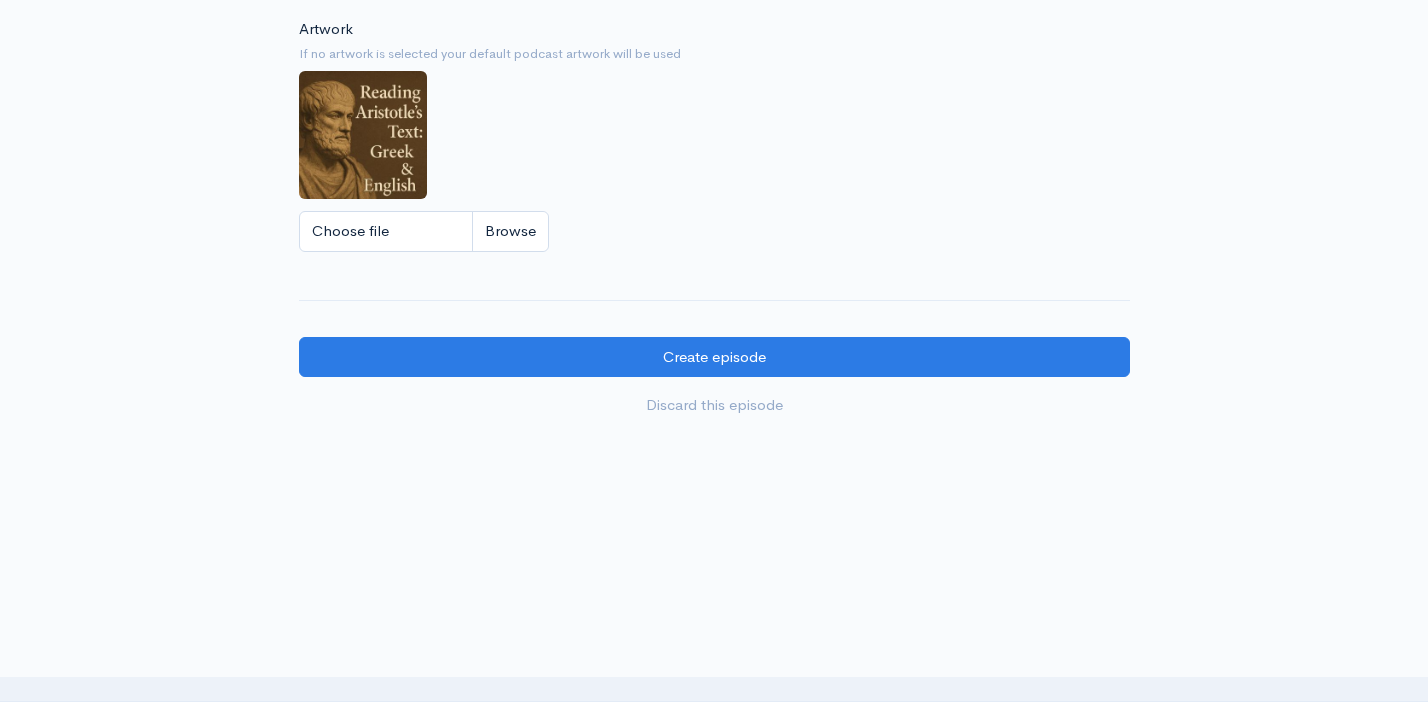 scroll, scrollTop: 1822, scrollLeft: 0, axis: vertical 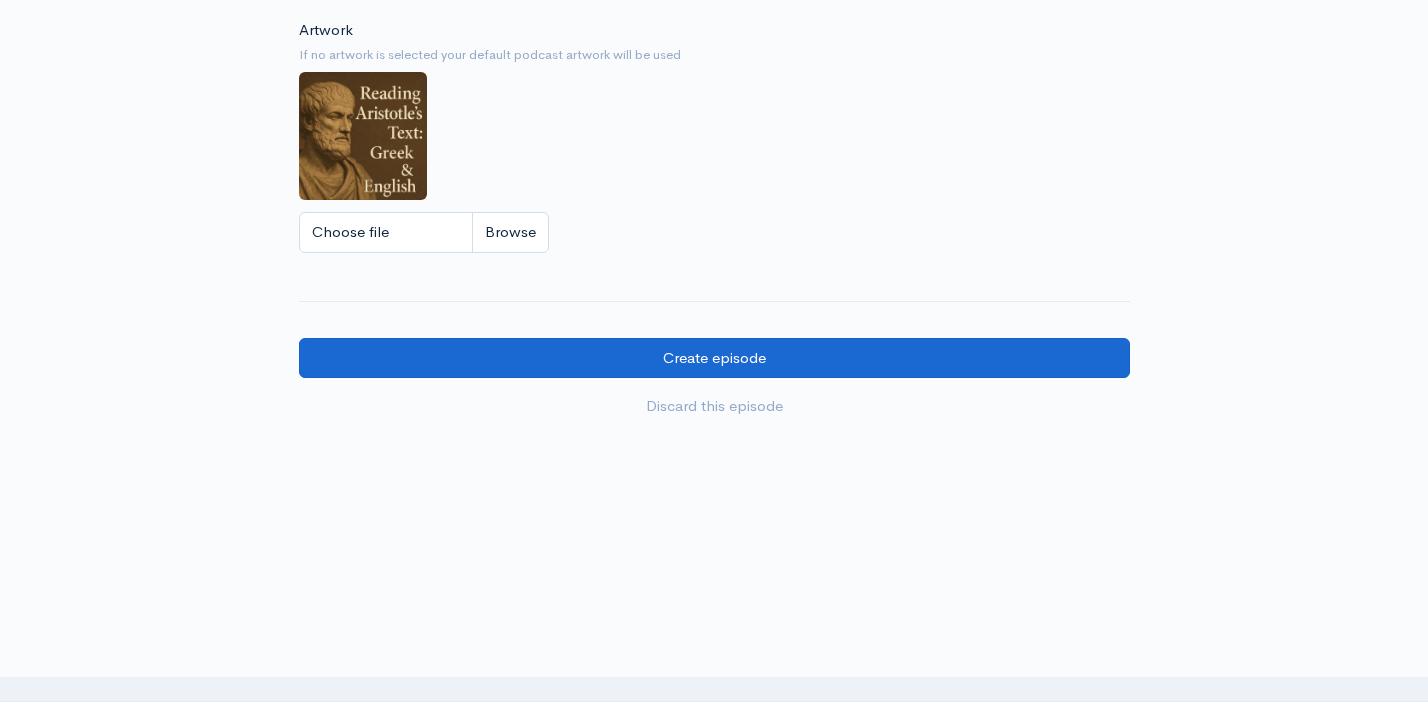 click on "Create episode" at bounding box center (714, 358) 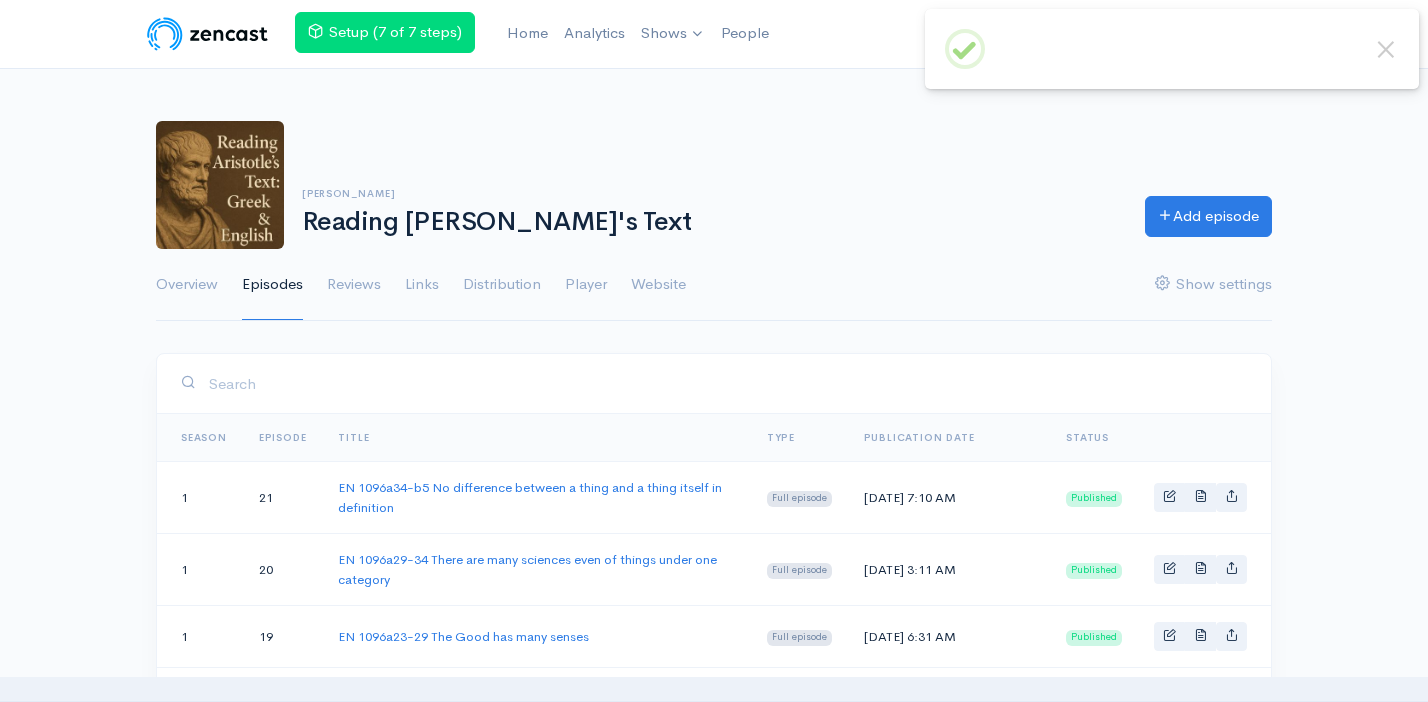 scroll, scrollTop: 0, scrollLeft: 0, axis: both 